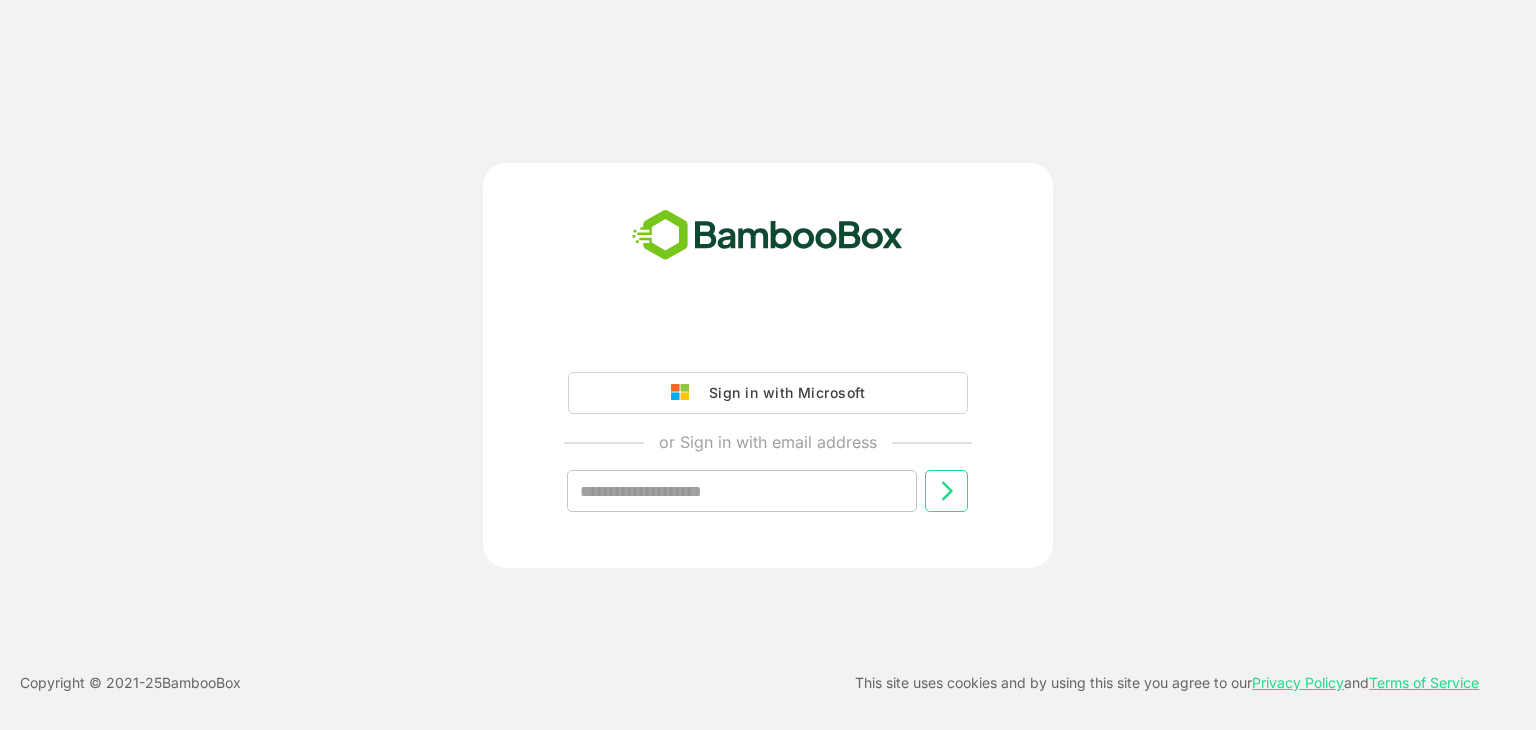scroll, scrollTop: 0, scrollLeft: 0, axis: both 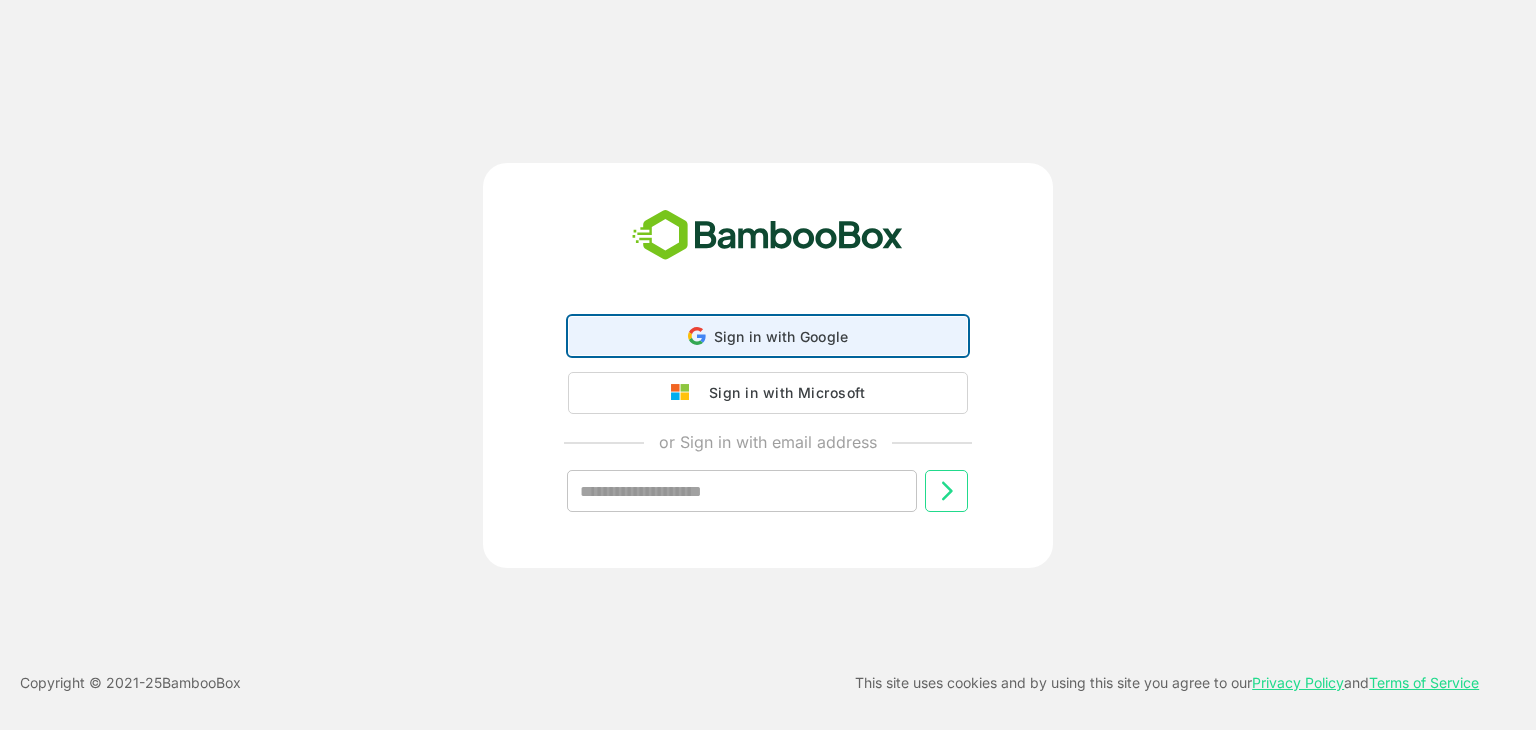 click on "Sign in with Google Sign in with Google. Opens in new tab" at bounding box center (768, 336) 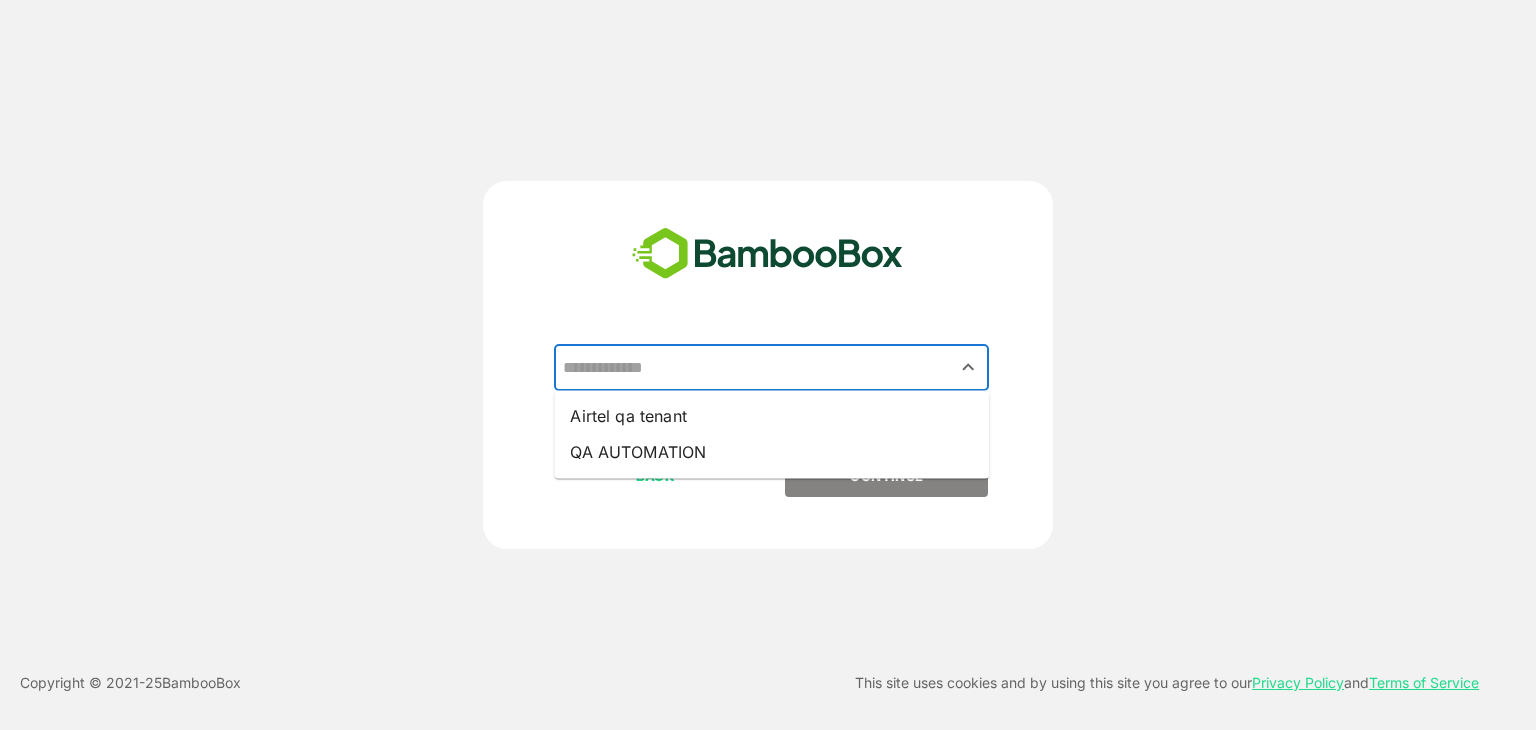 click at bounding box center [771, 368] 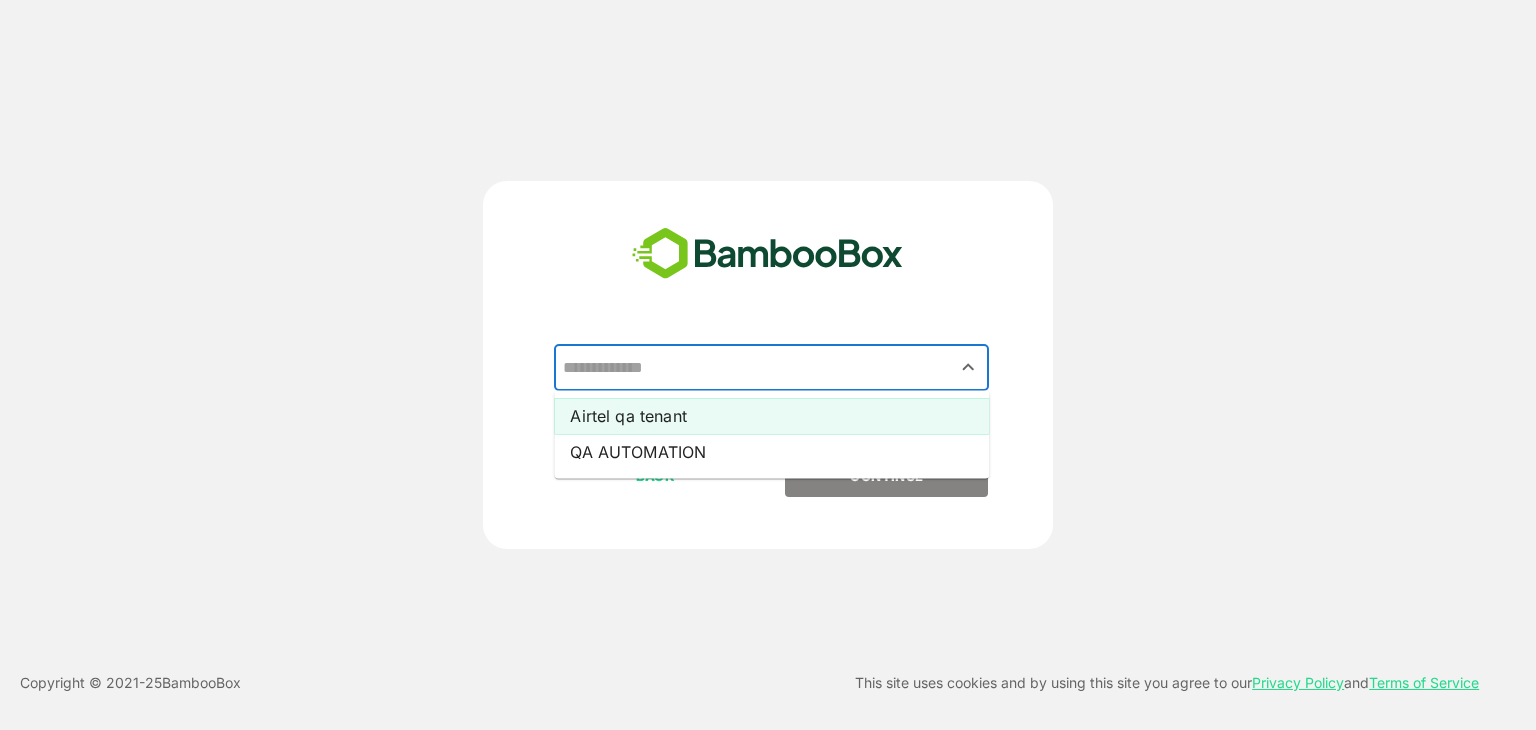 click on "Airtel qa tenant" at bounding box center (771, 416) 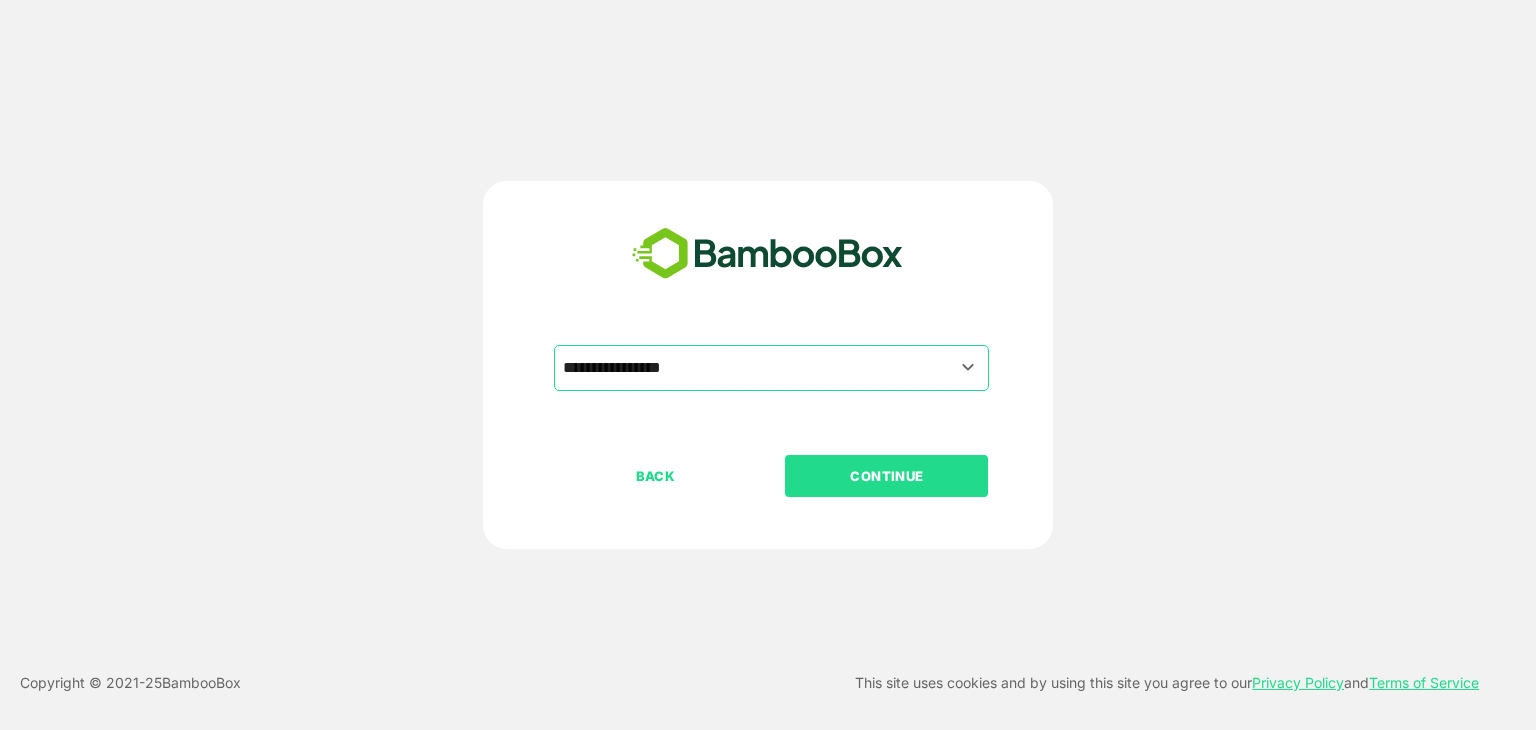 click on "CONTINUE" at bounding box center [887, 476] 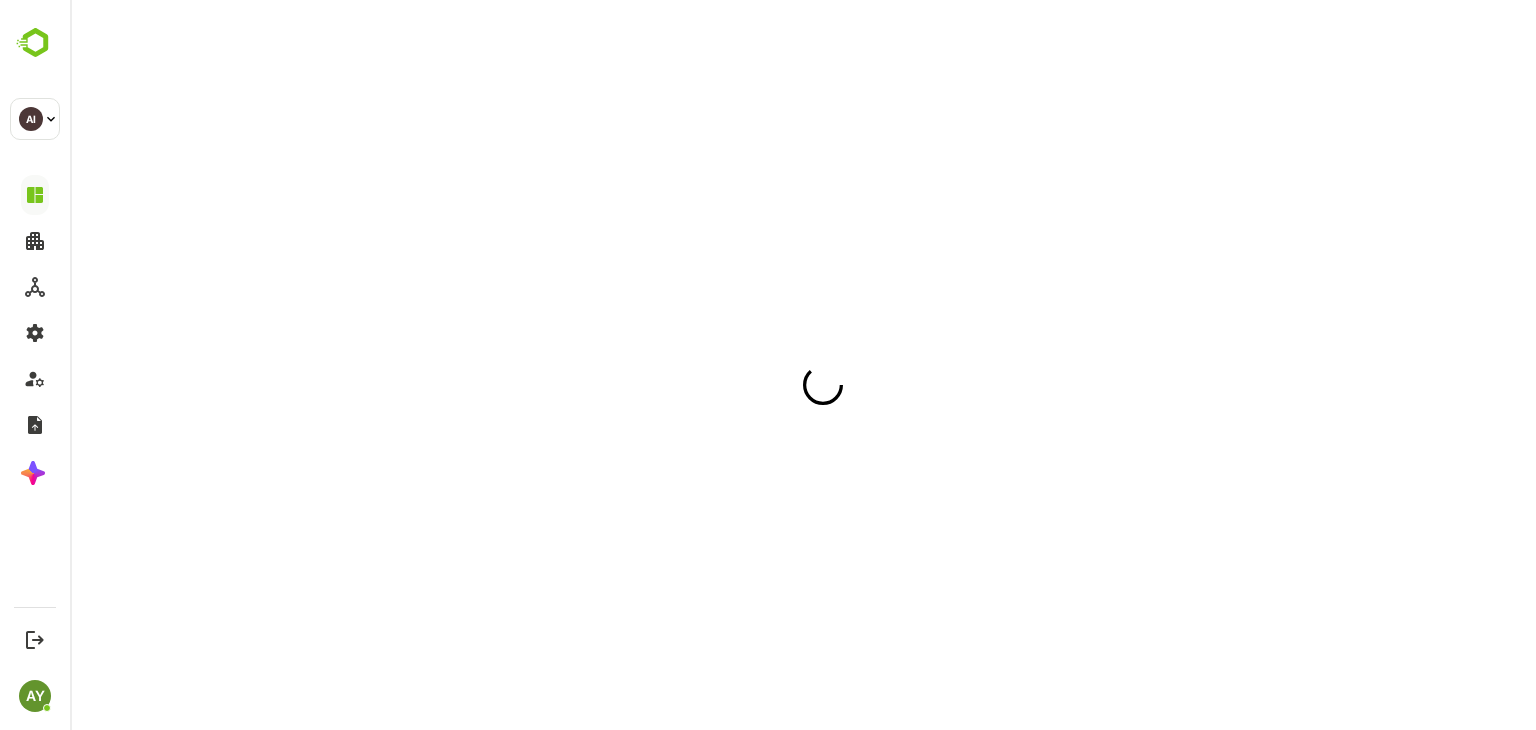 scroll, scrollTop: 0, scrollLeft: 0, axis: both 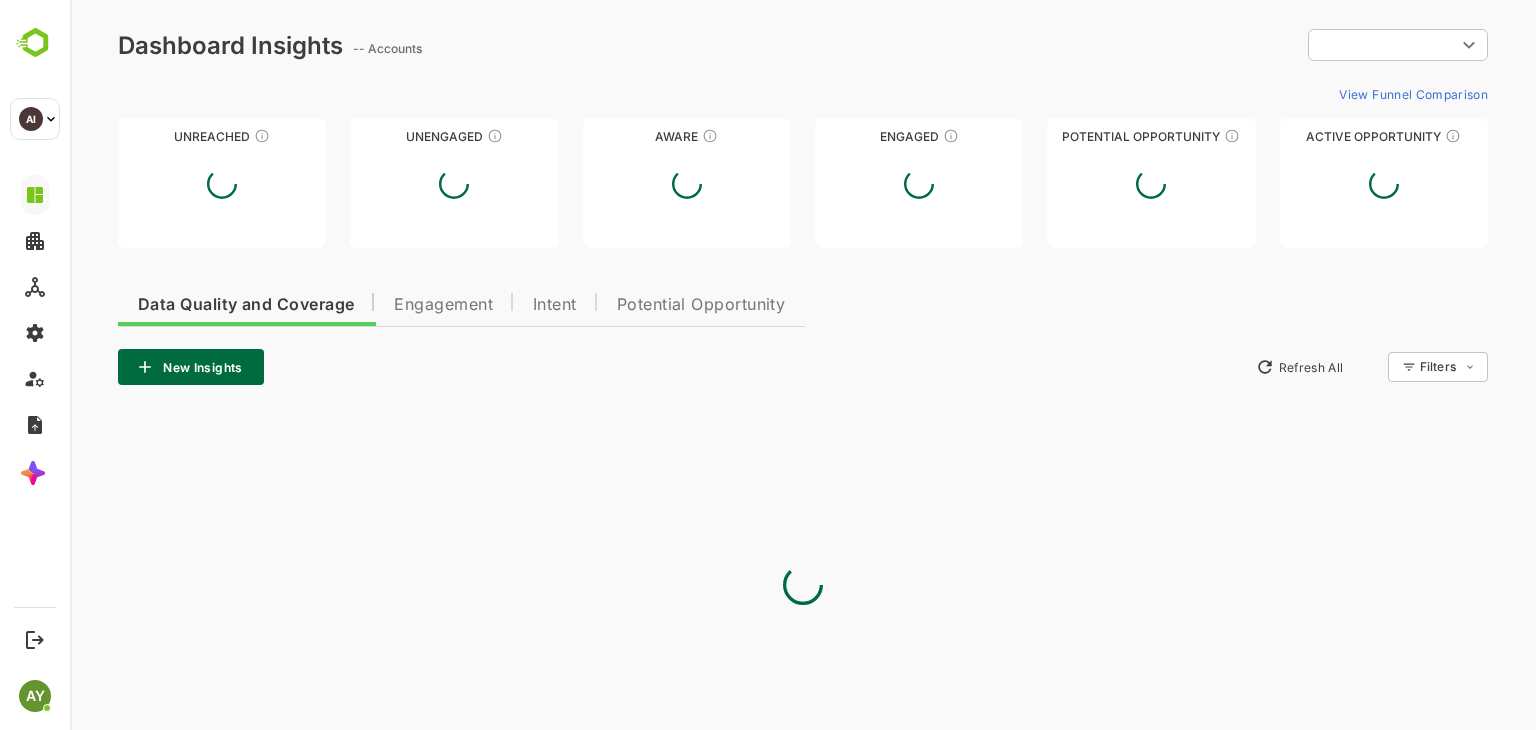 type on "**********" 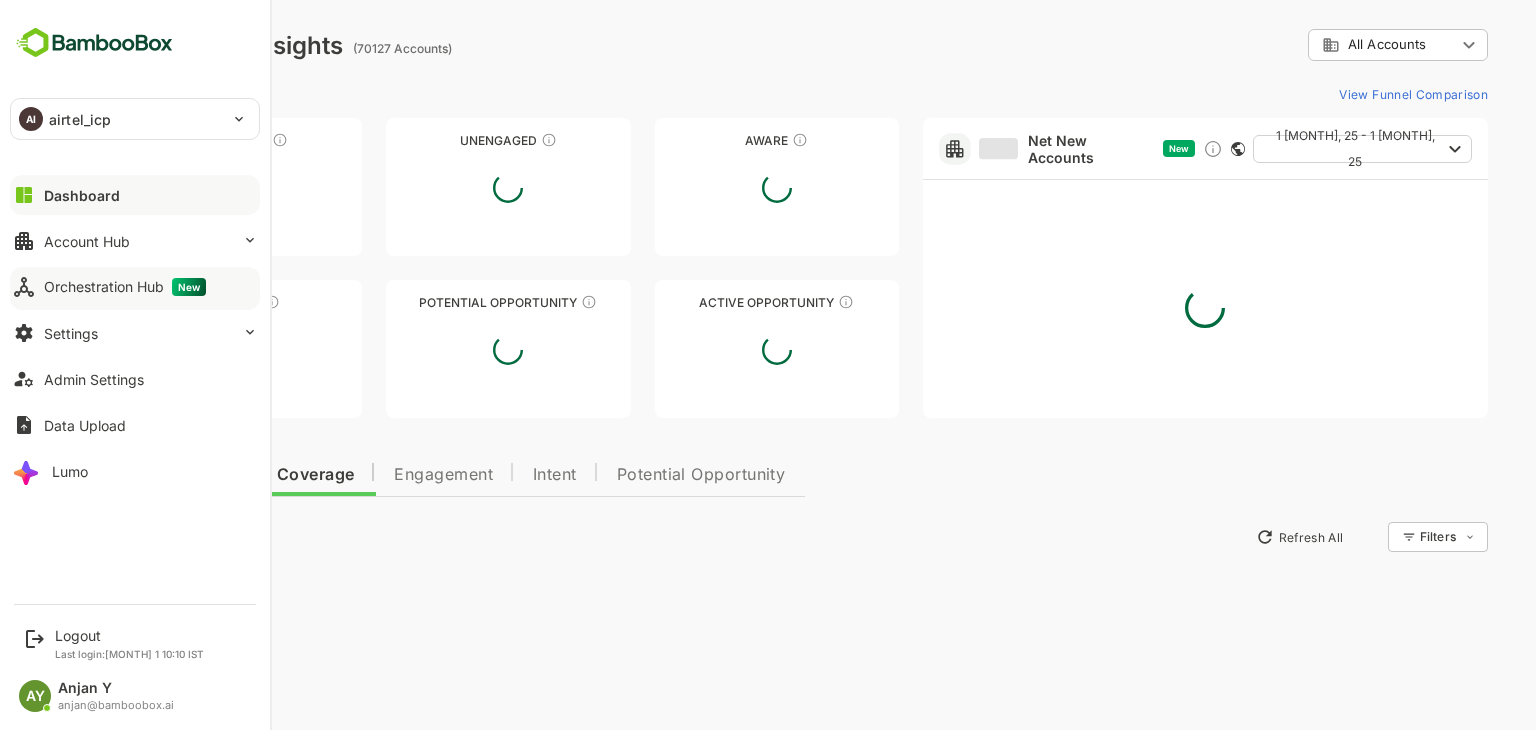 click on "Orchestration Hub New" at bounding box center [135, 287] 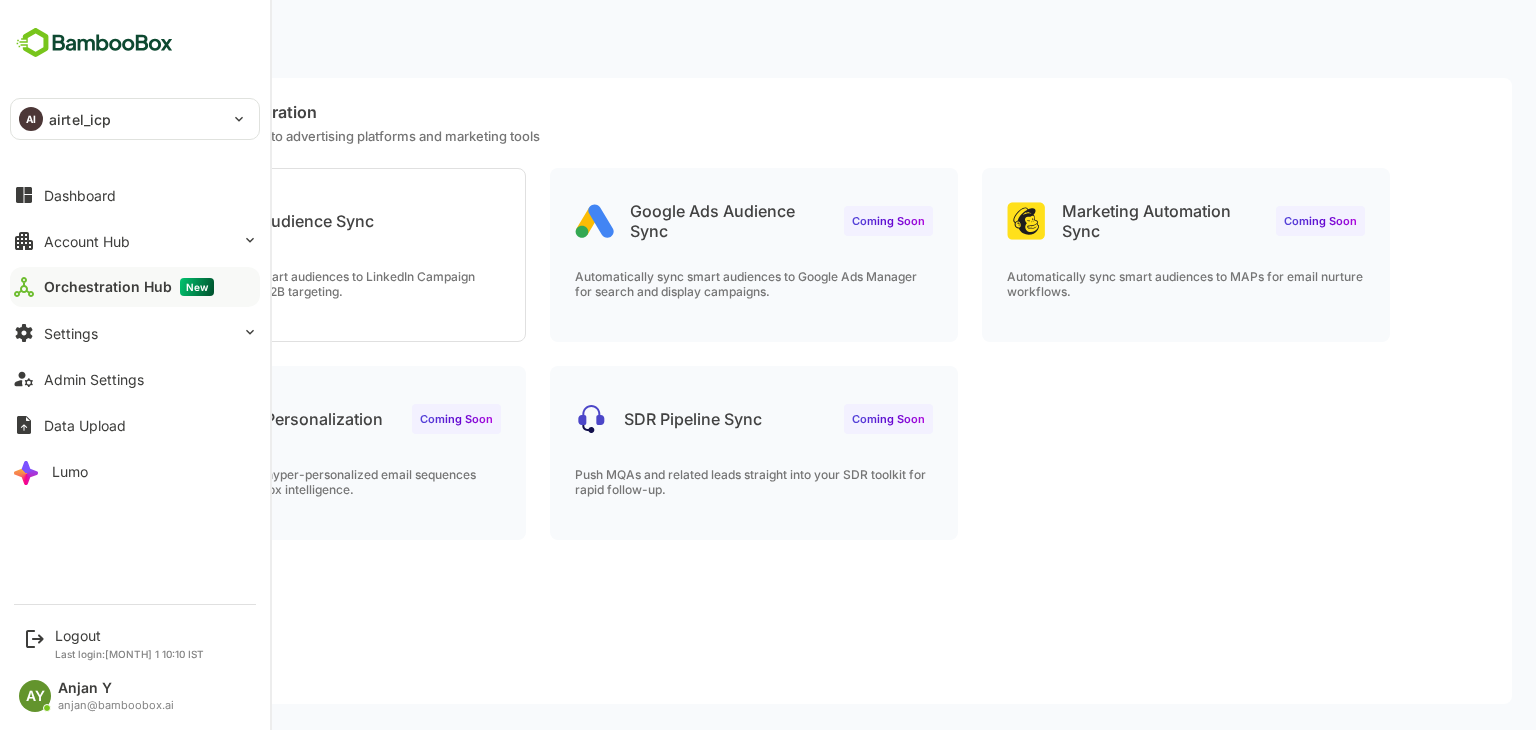 scroll, scrollTop: 0, scrollLeft: 0, axis: both 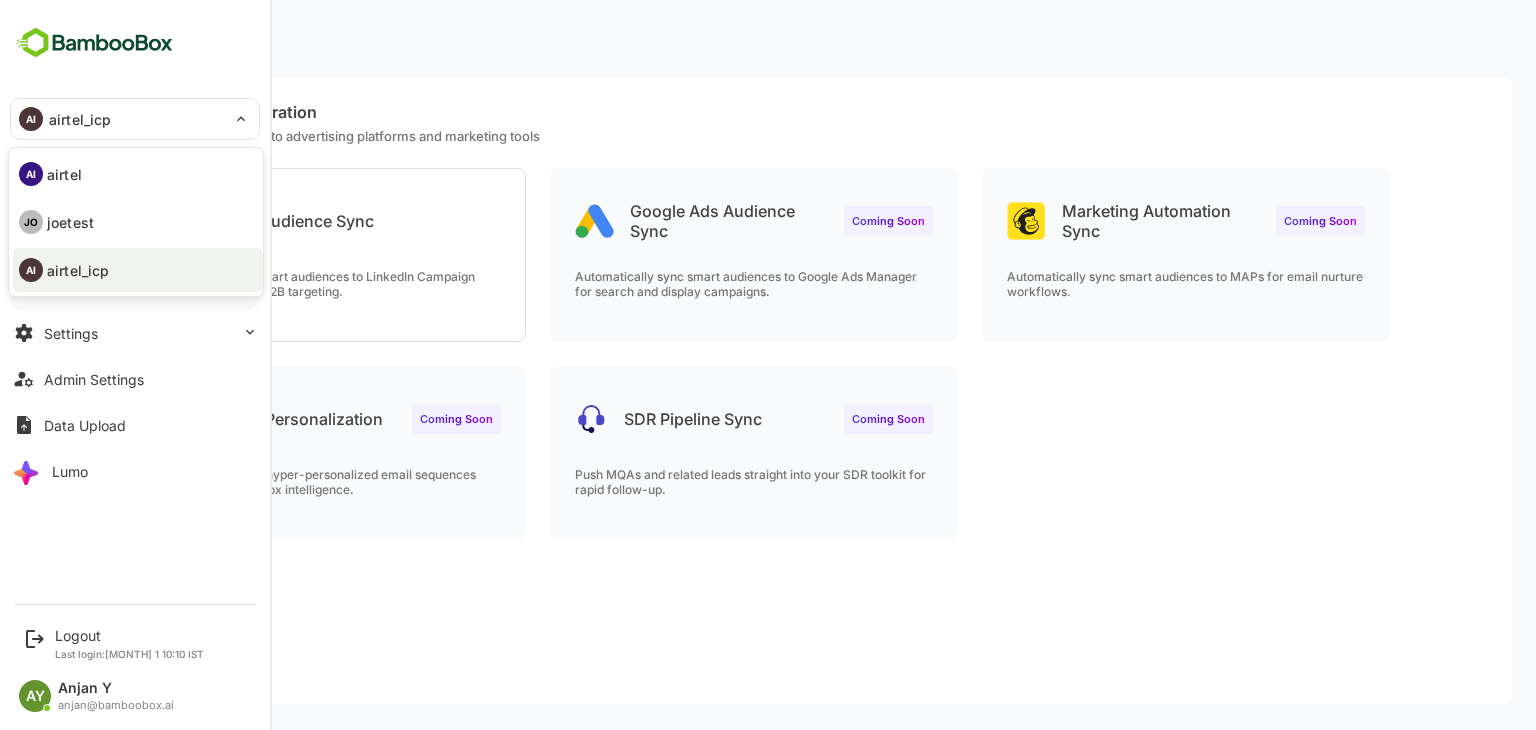 click at bounding box center [768, 365] 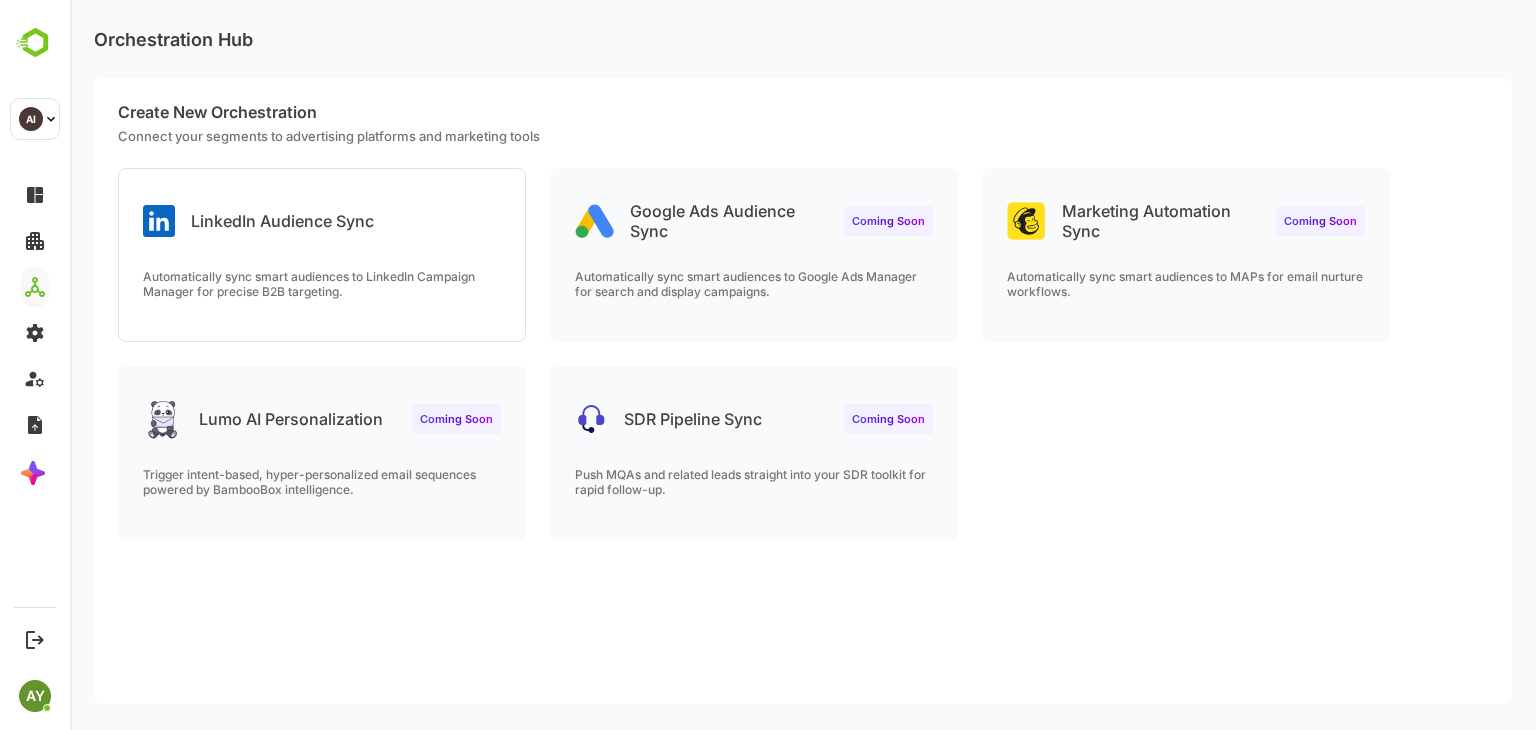 click on "Automatically sync smart audiences to LinkedIn Campaign Manager for precise B2B targeting." at bounding box center [322, 284] 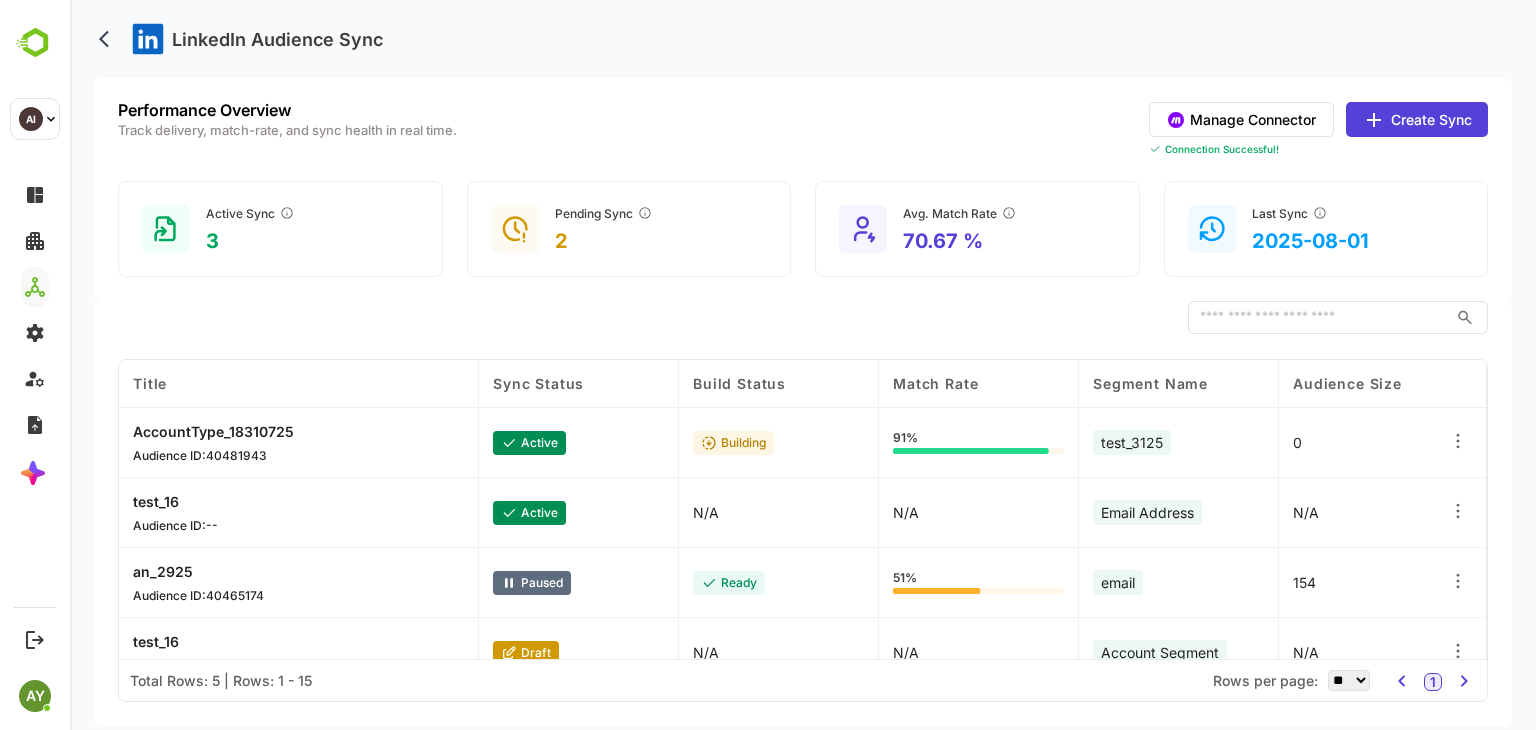 scroll, scrollTop: 0, scrollLeft: 445, axis: horizontal 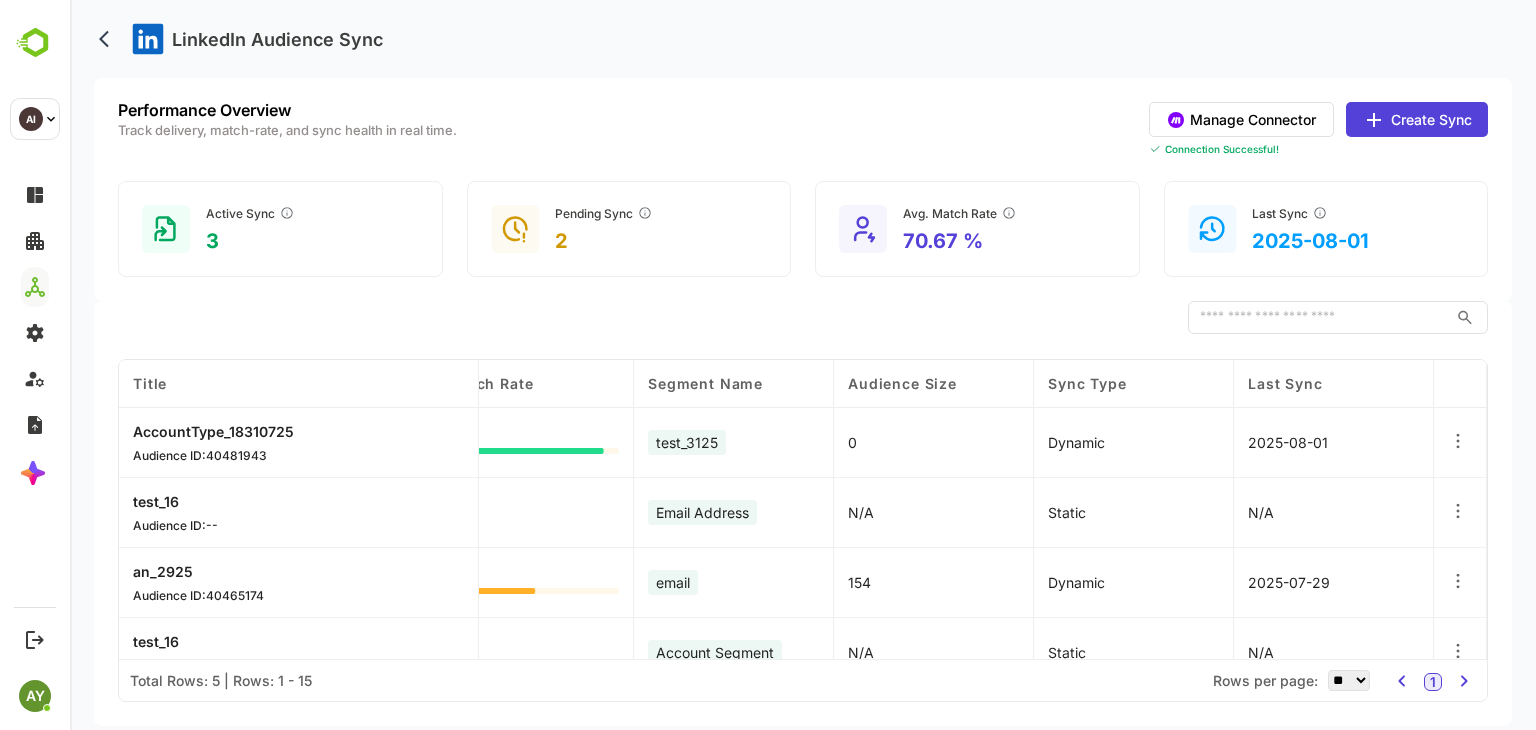 click 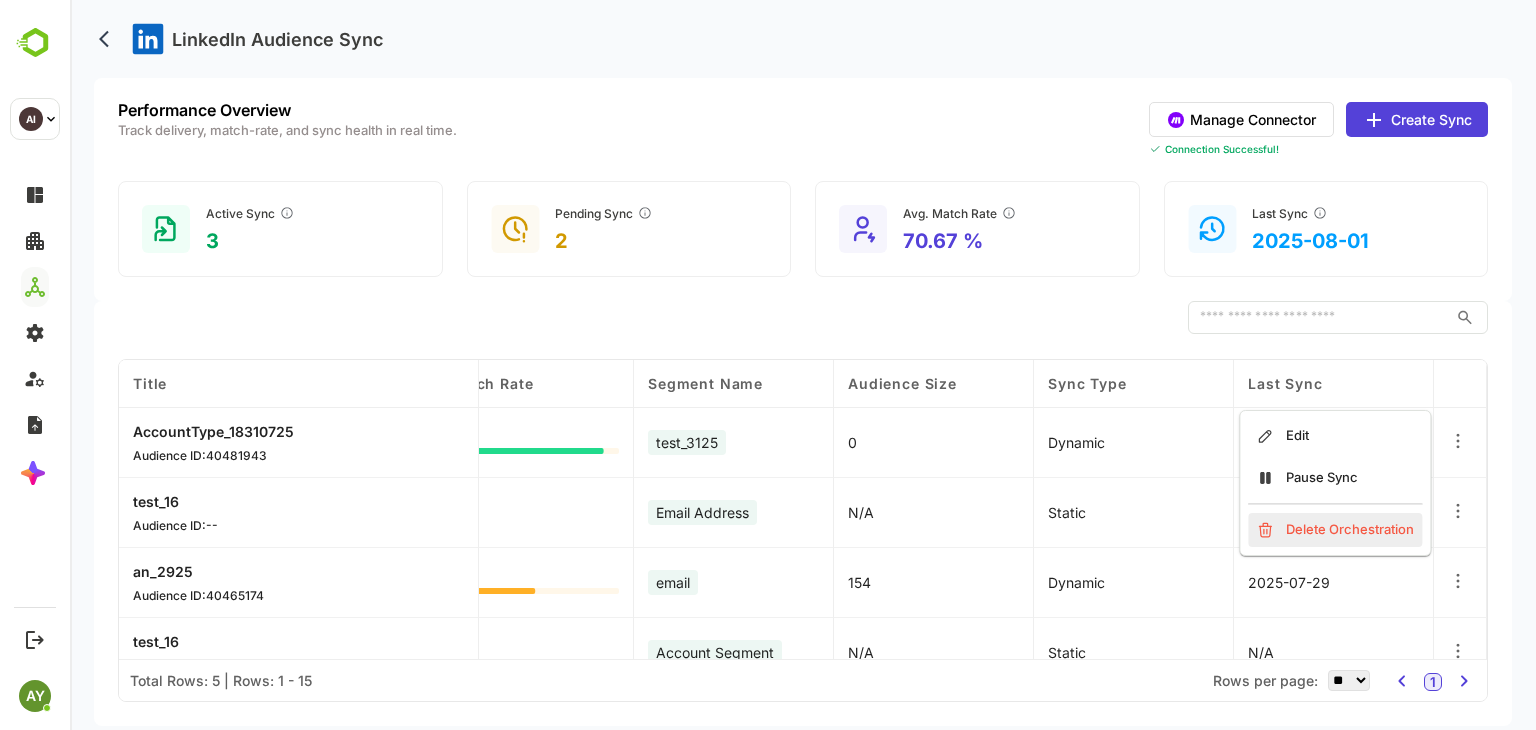 click on "Delete Orchestration" at bounding box center (1335, 530) 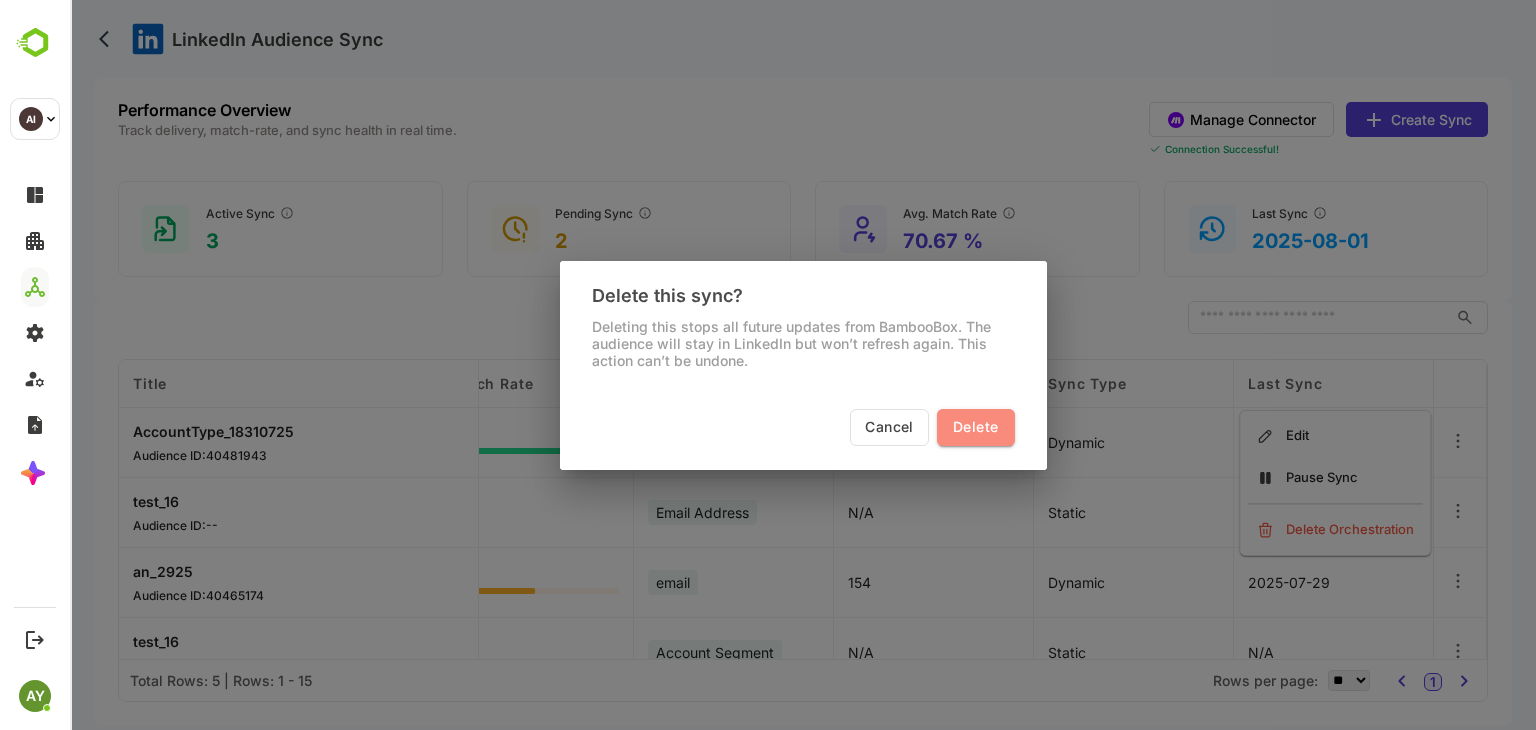 click on "Delete" at bounding box center [975, 427] 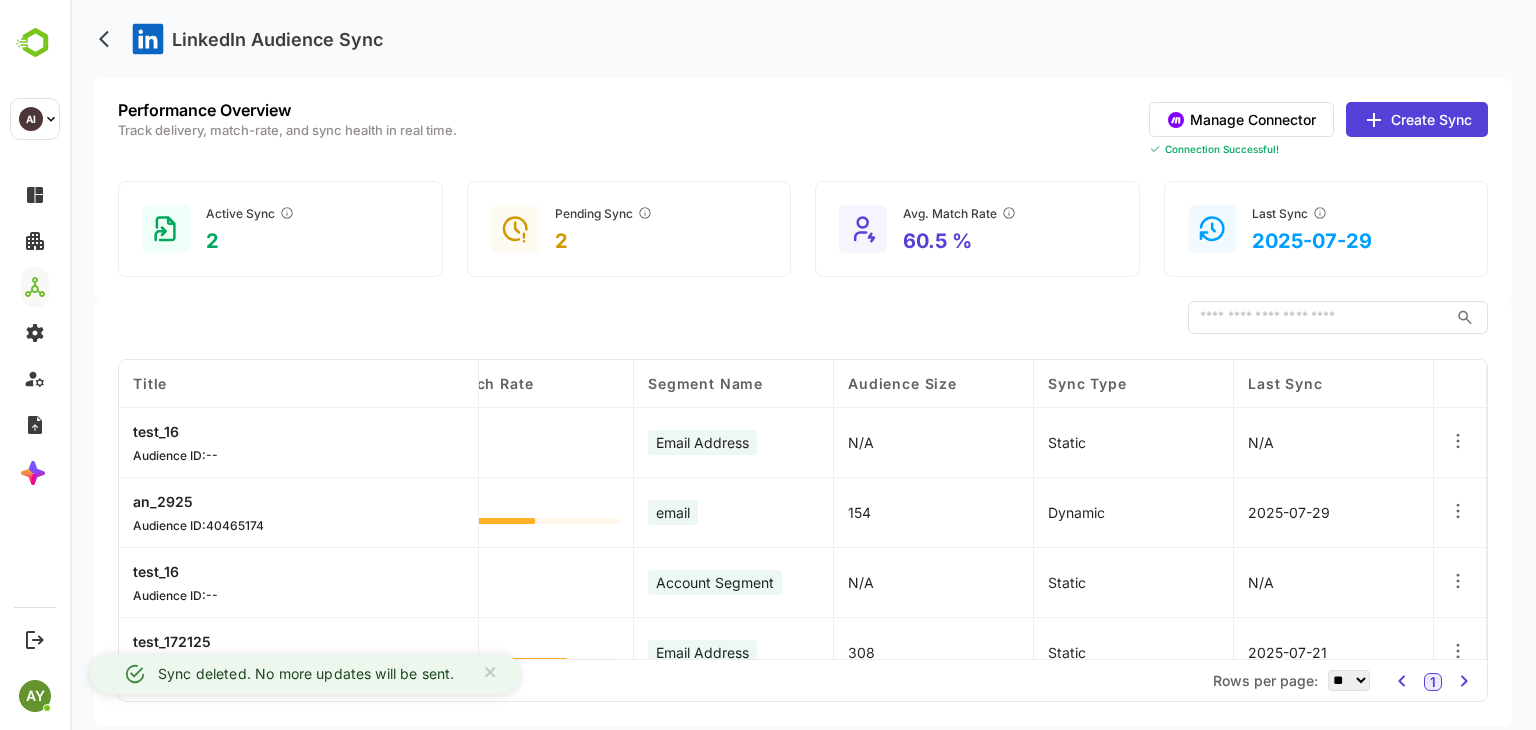 click 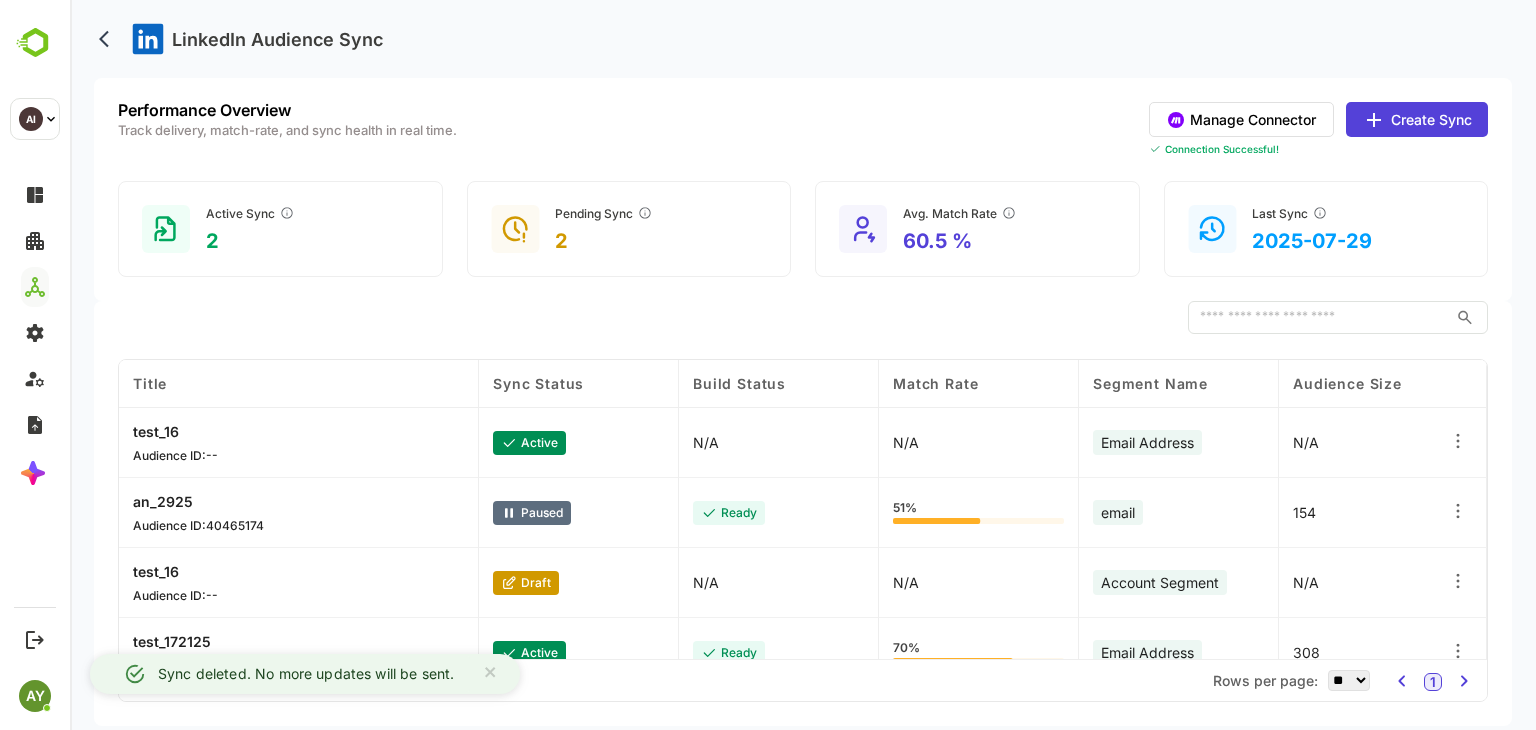 click 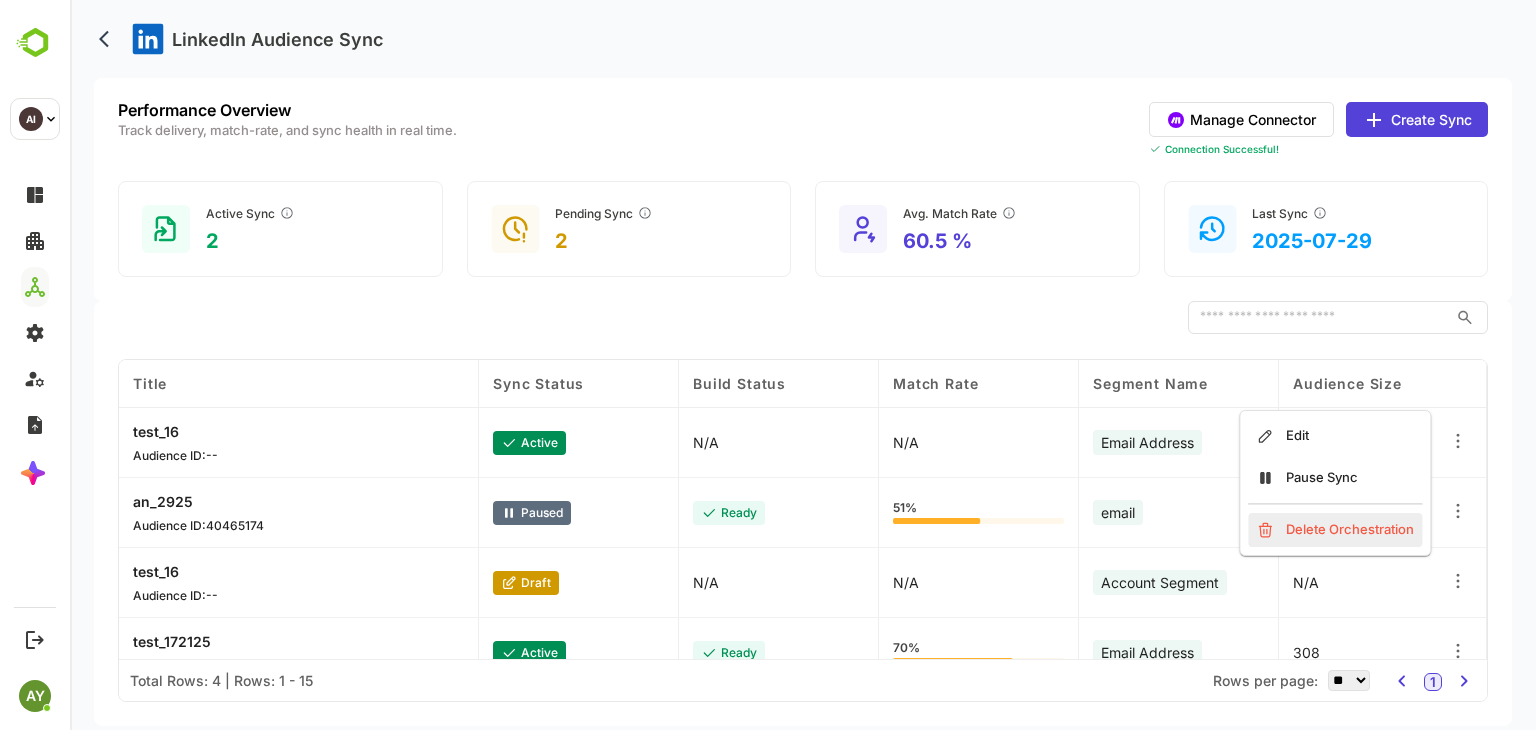 click on "Delete Orchestration" at bounding box center [1335, 530] 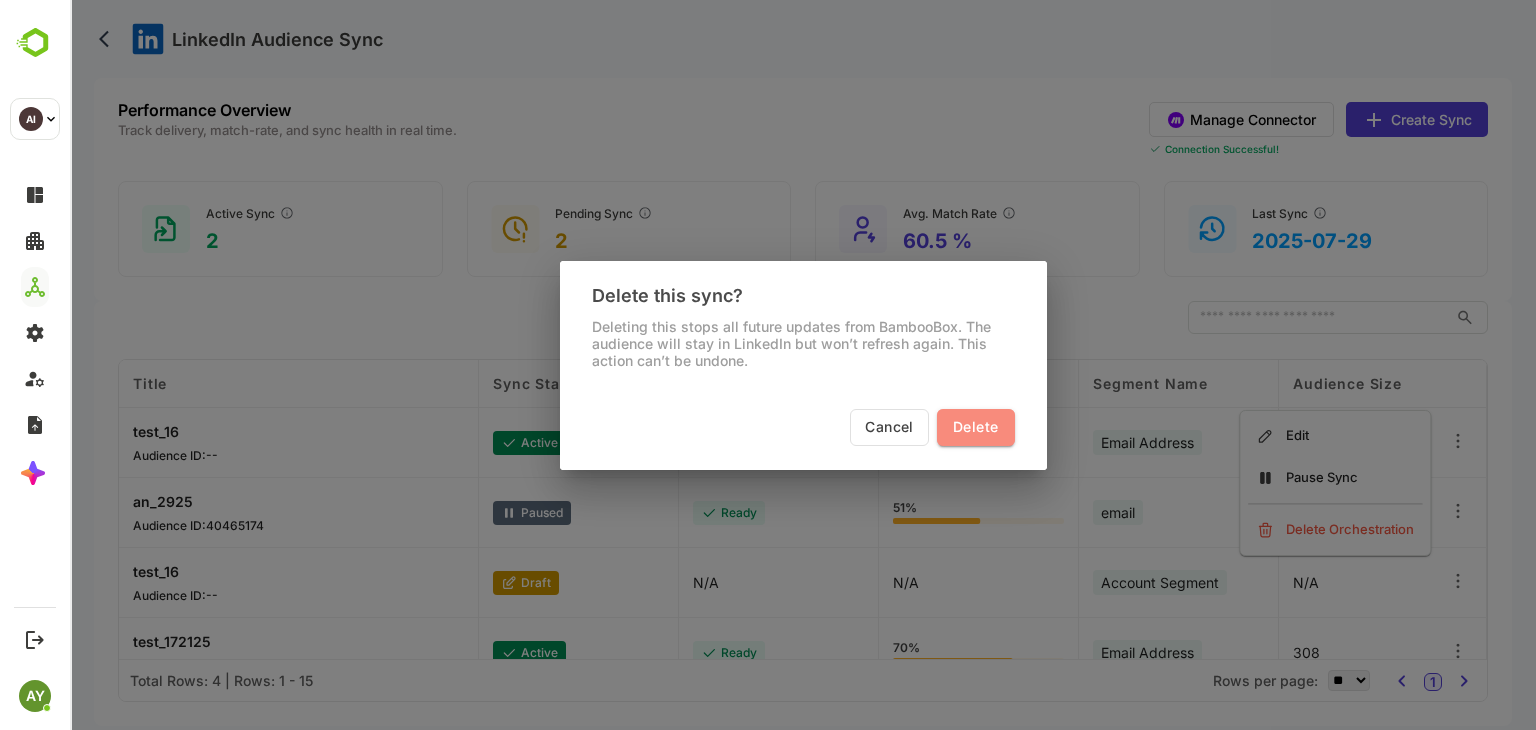 click on "Delete" at bounding box center [975, 427] 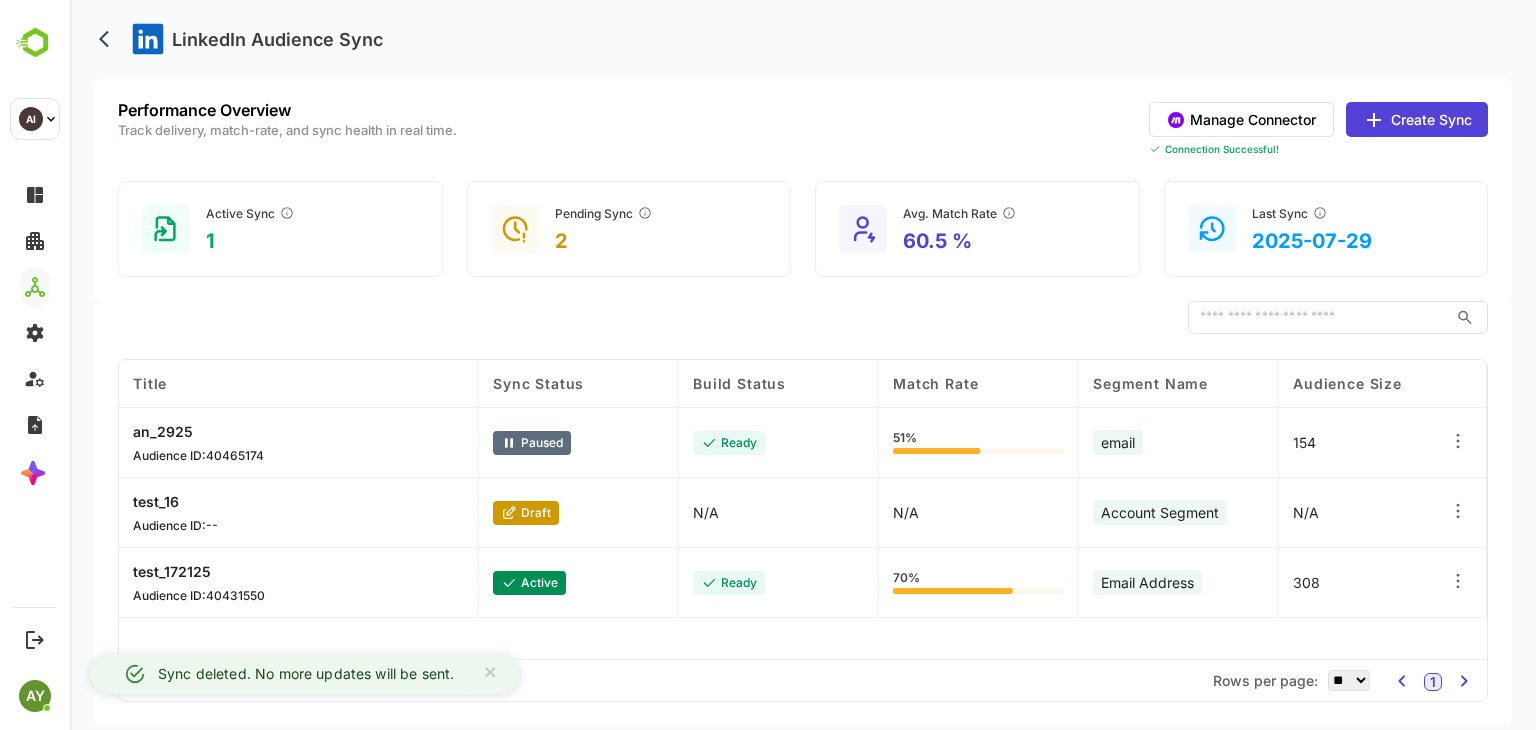 click 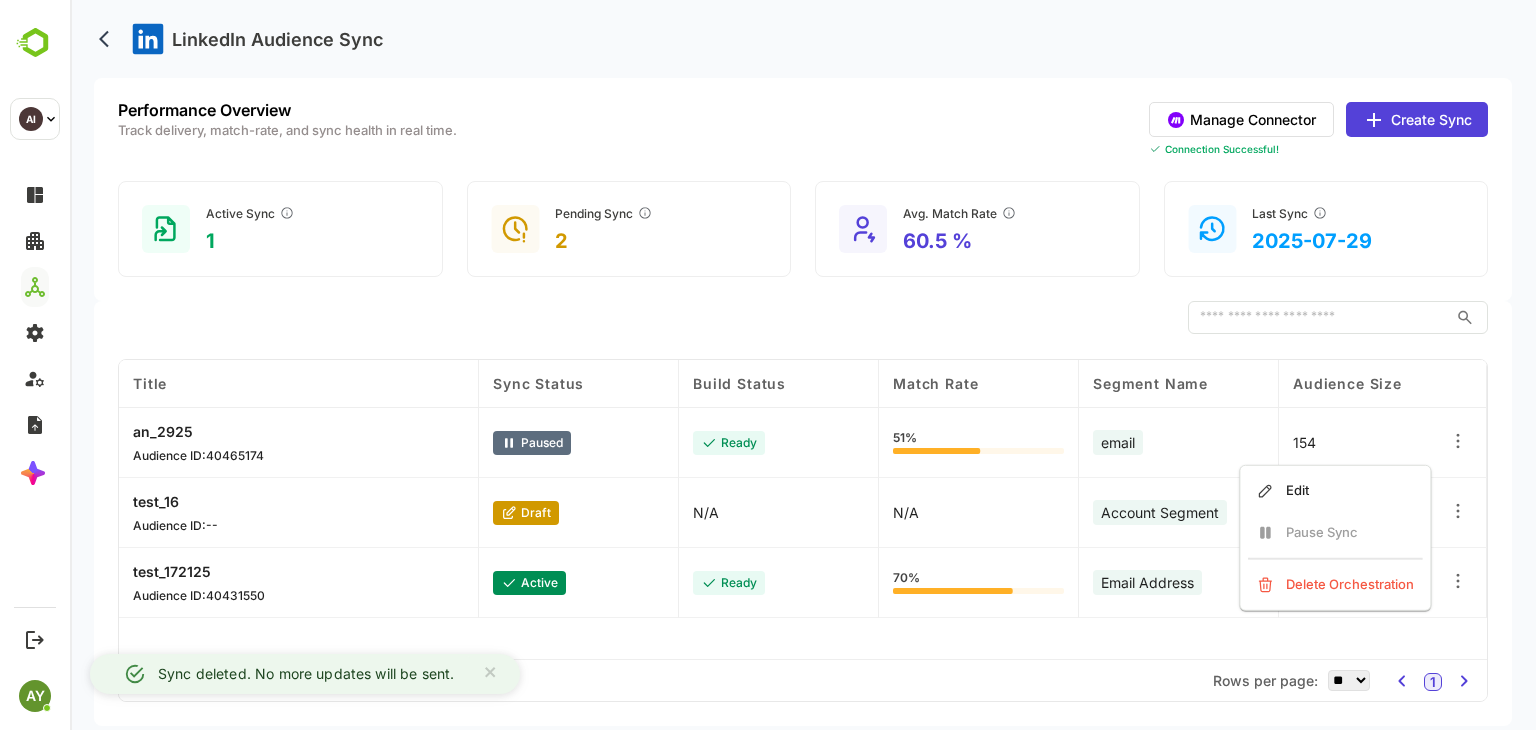 click on "Avg. Match Rate 60.5 %" at bounding box center (977, 229) 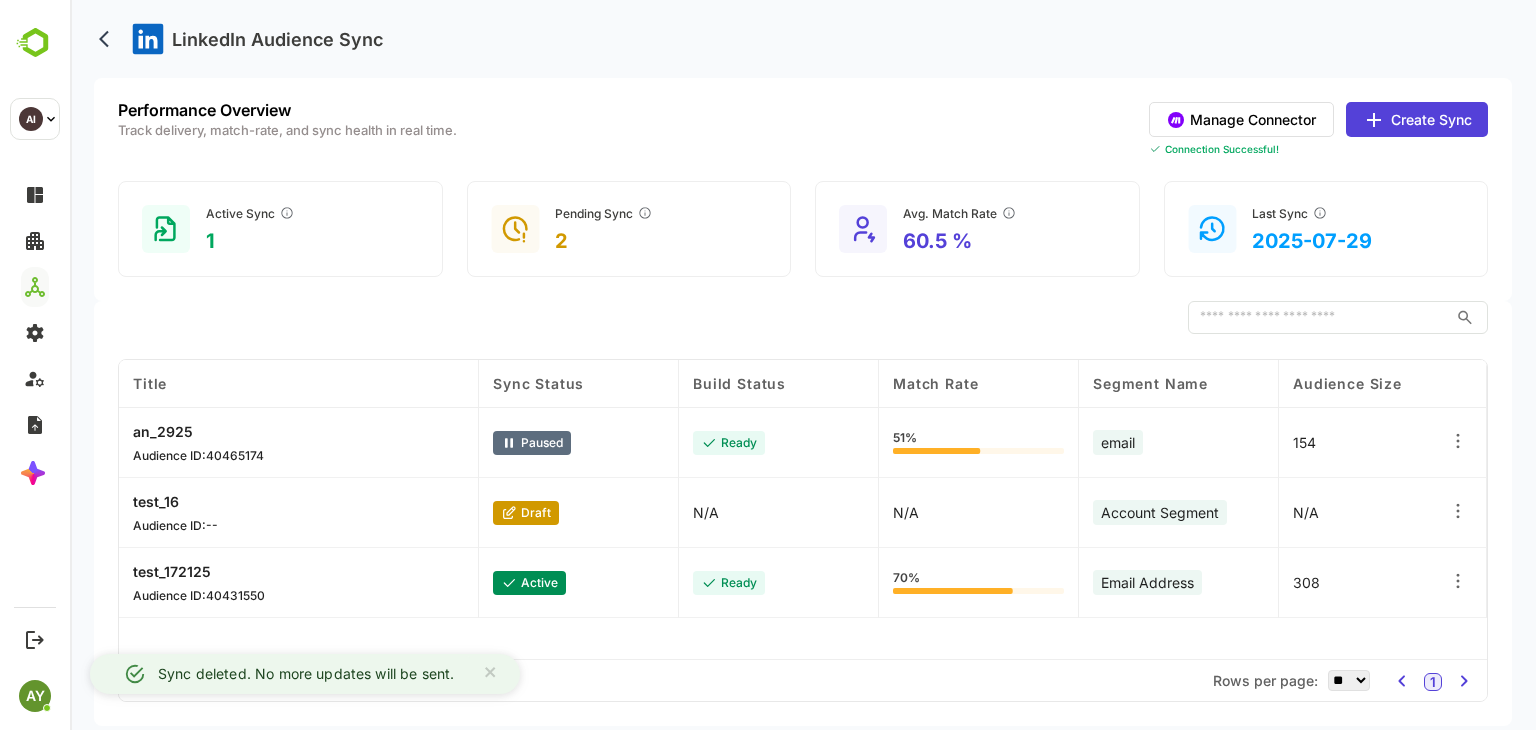 click on "Pending Sync" at bounding box center (604, 213) 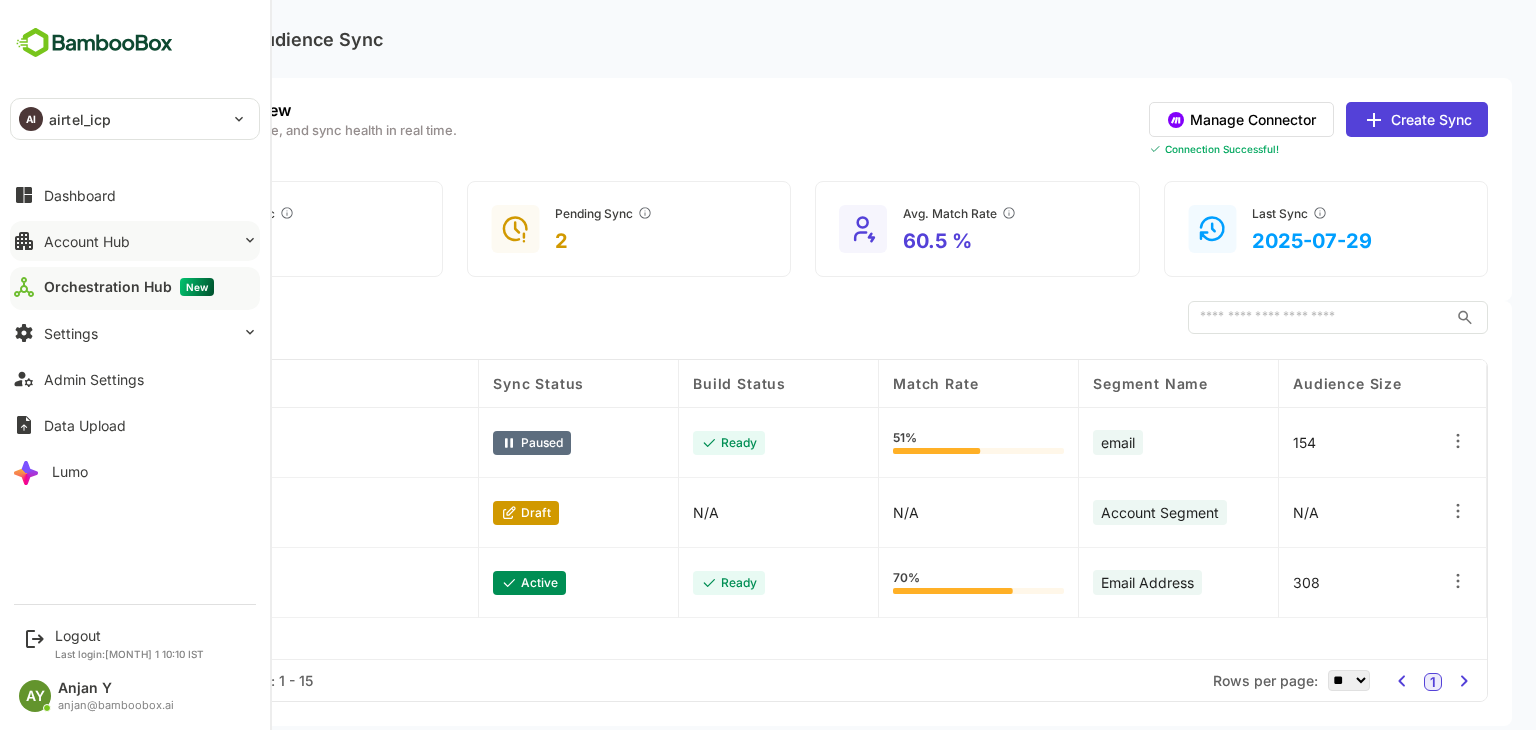 click on "Account Hub" at bounding box center (135, 241) 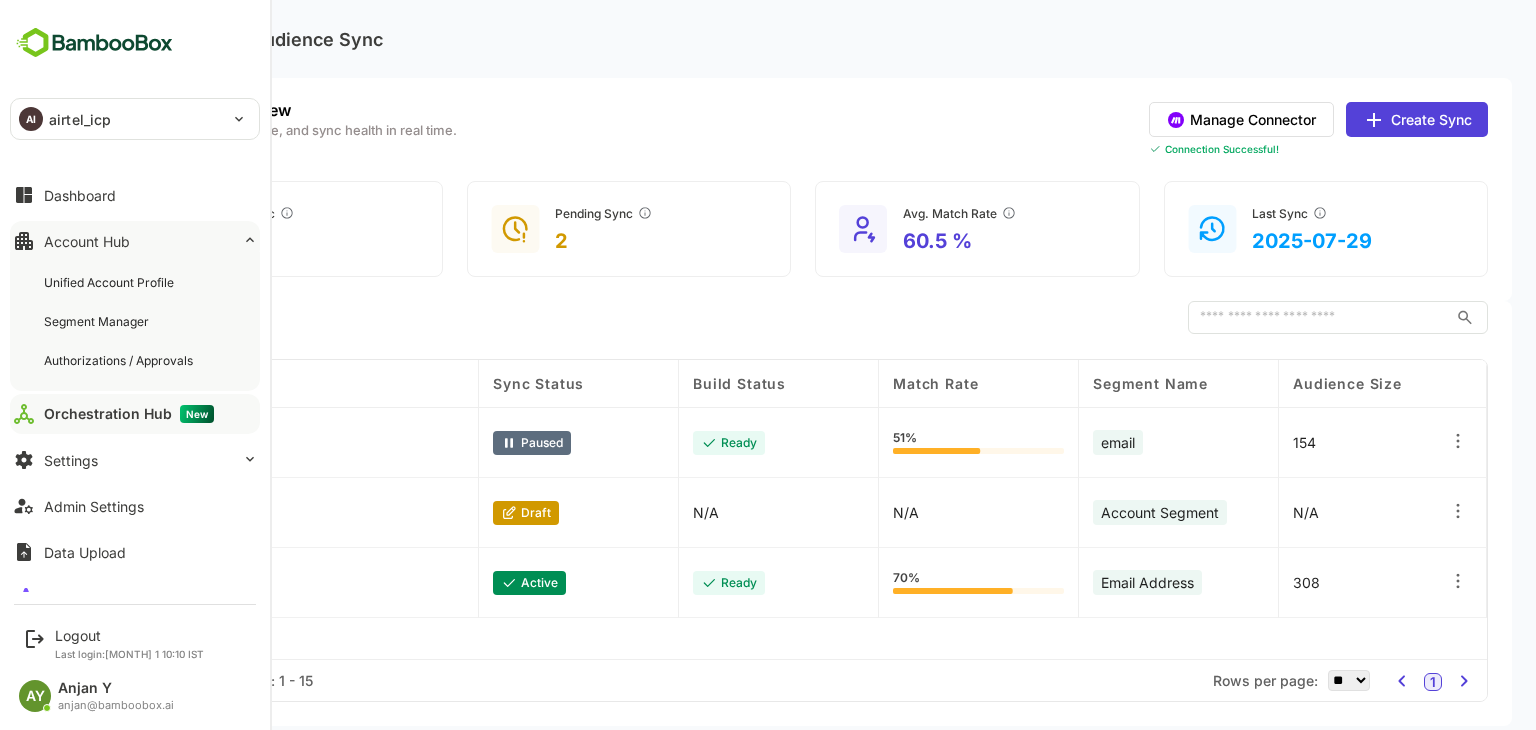 click on "Unified Account Profile Segment Manager Authorizations / Approvals" at bounding box center (135, 321) 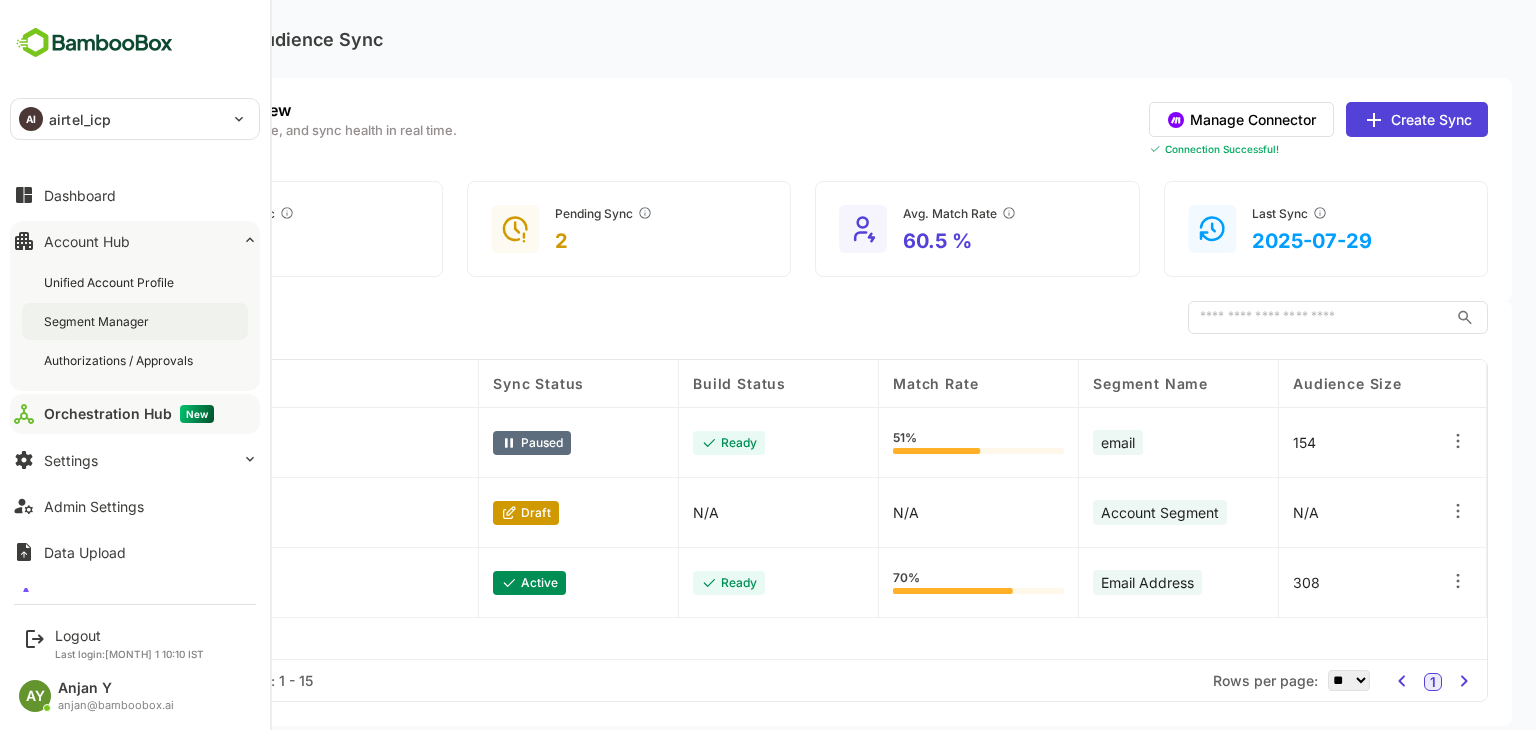 click on "Segment Manager" at bounding box center [98, 321] 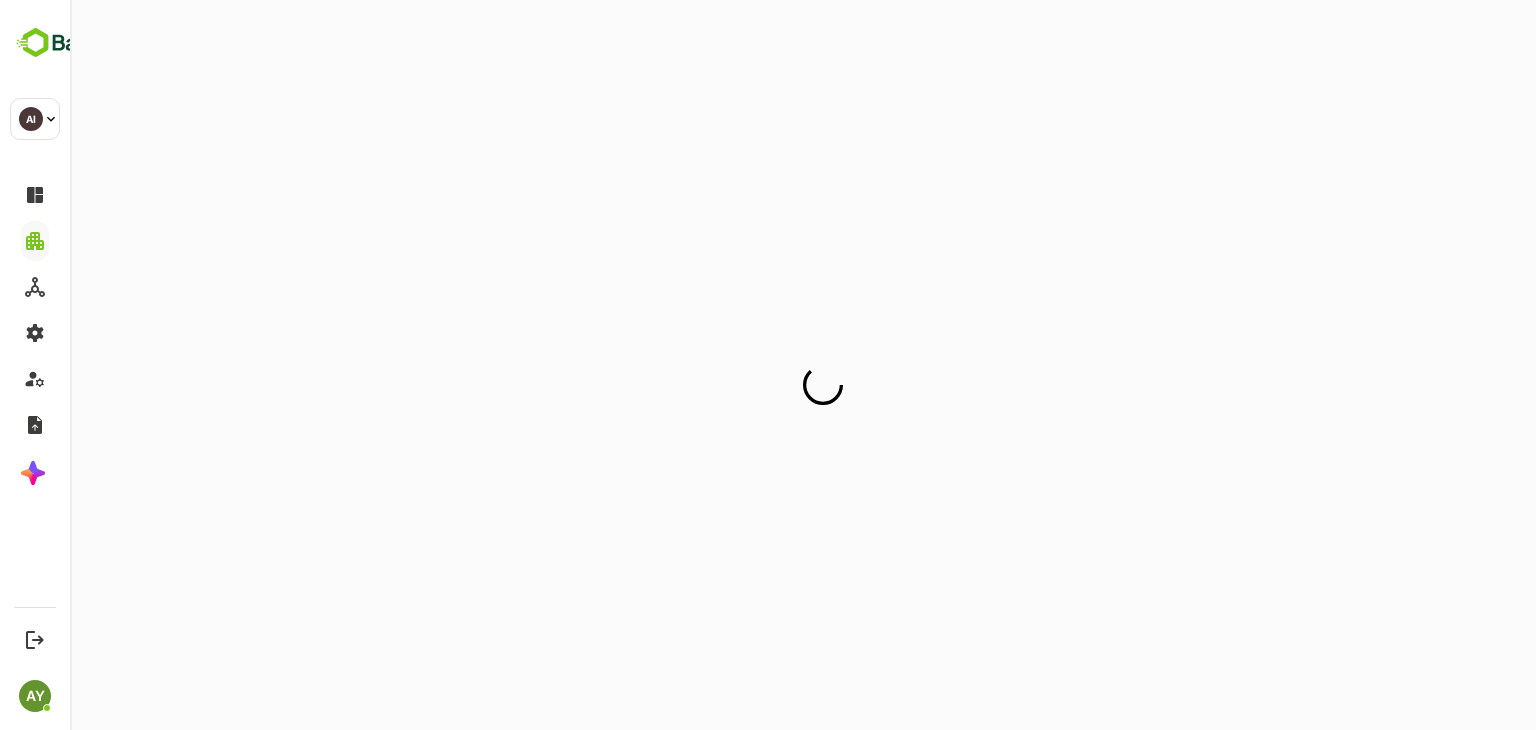 scroll, scrollTop: 0, scrollLeft: 0, axis: both 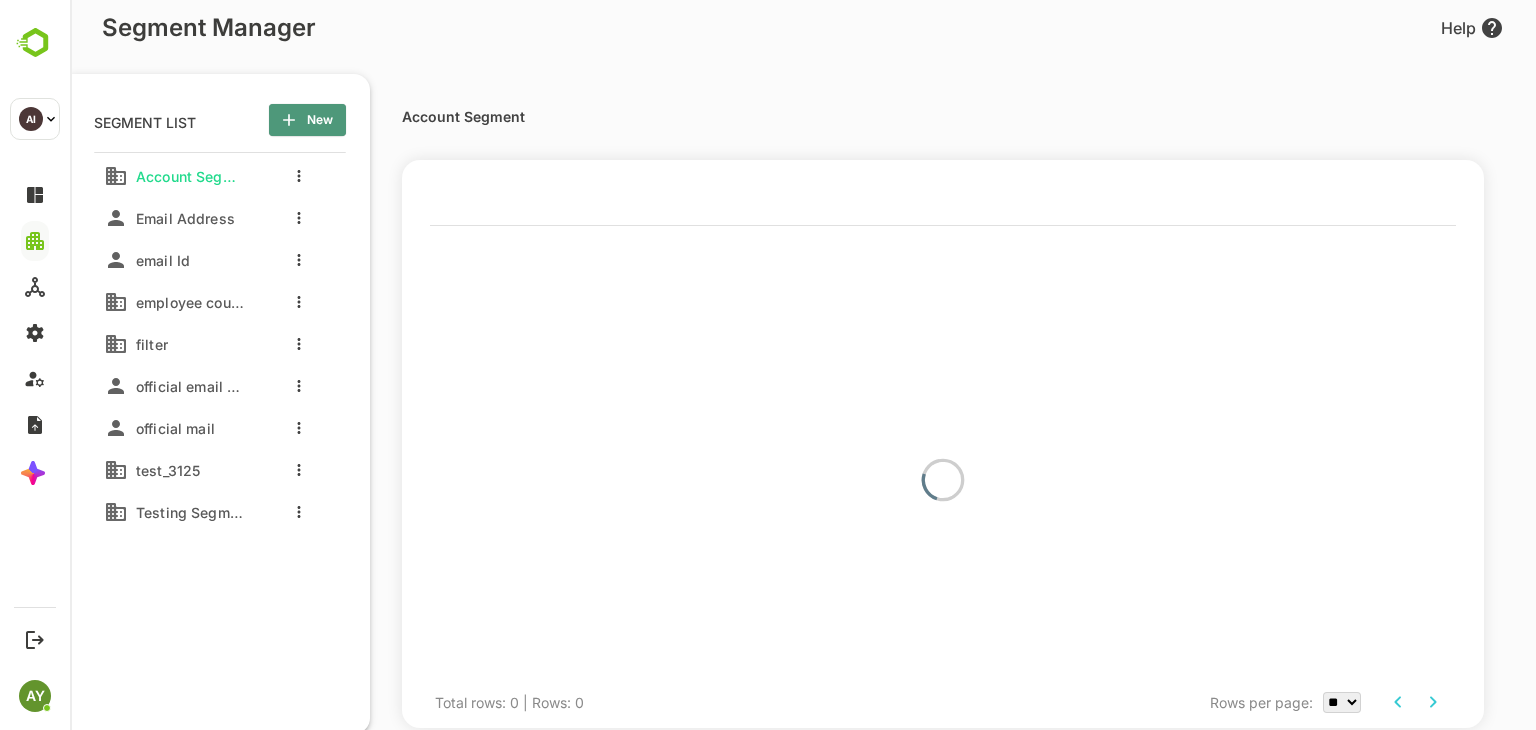 click on "New" at bounding box center (307, 120) 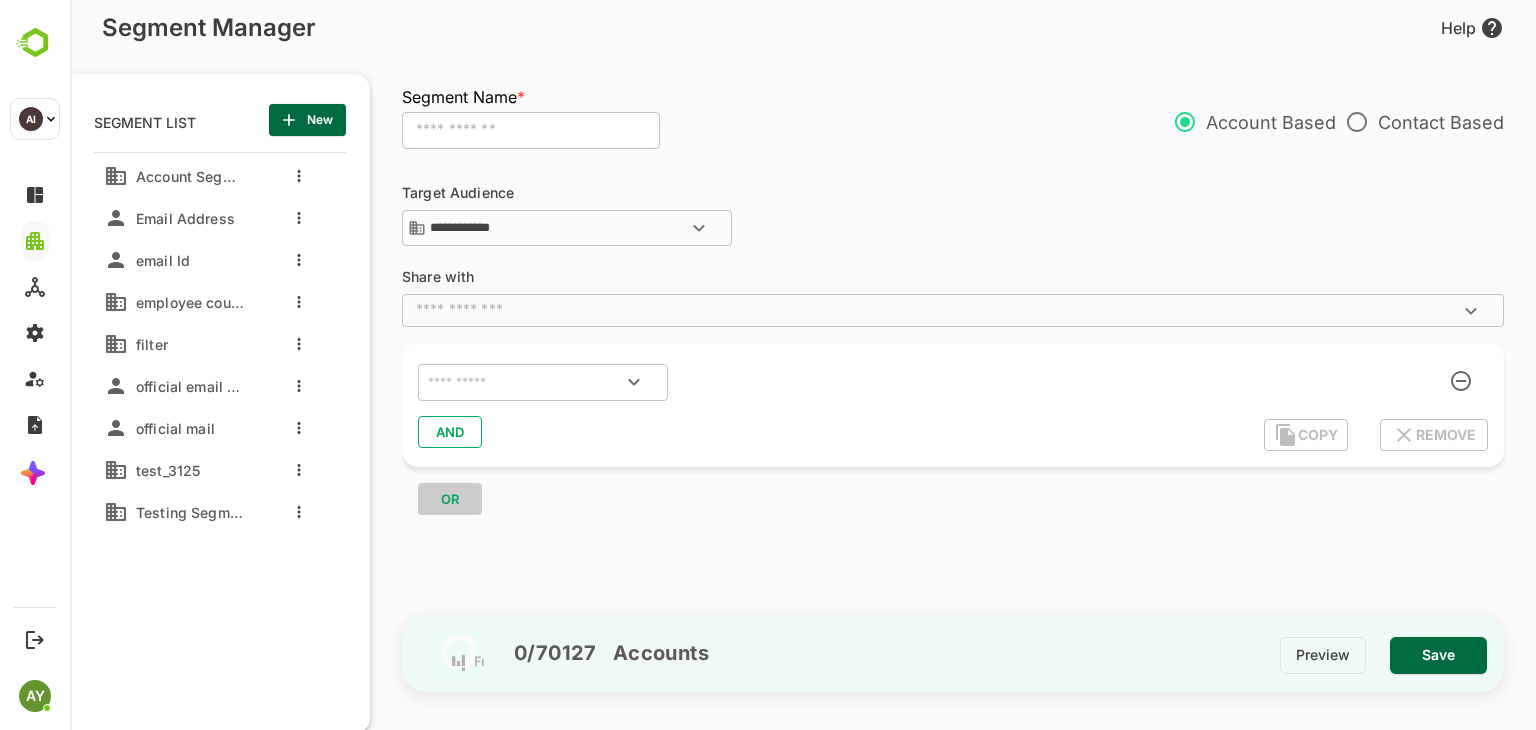click at bounding box center [531, 131] 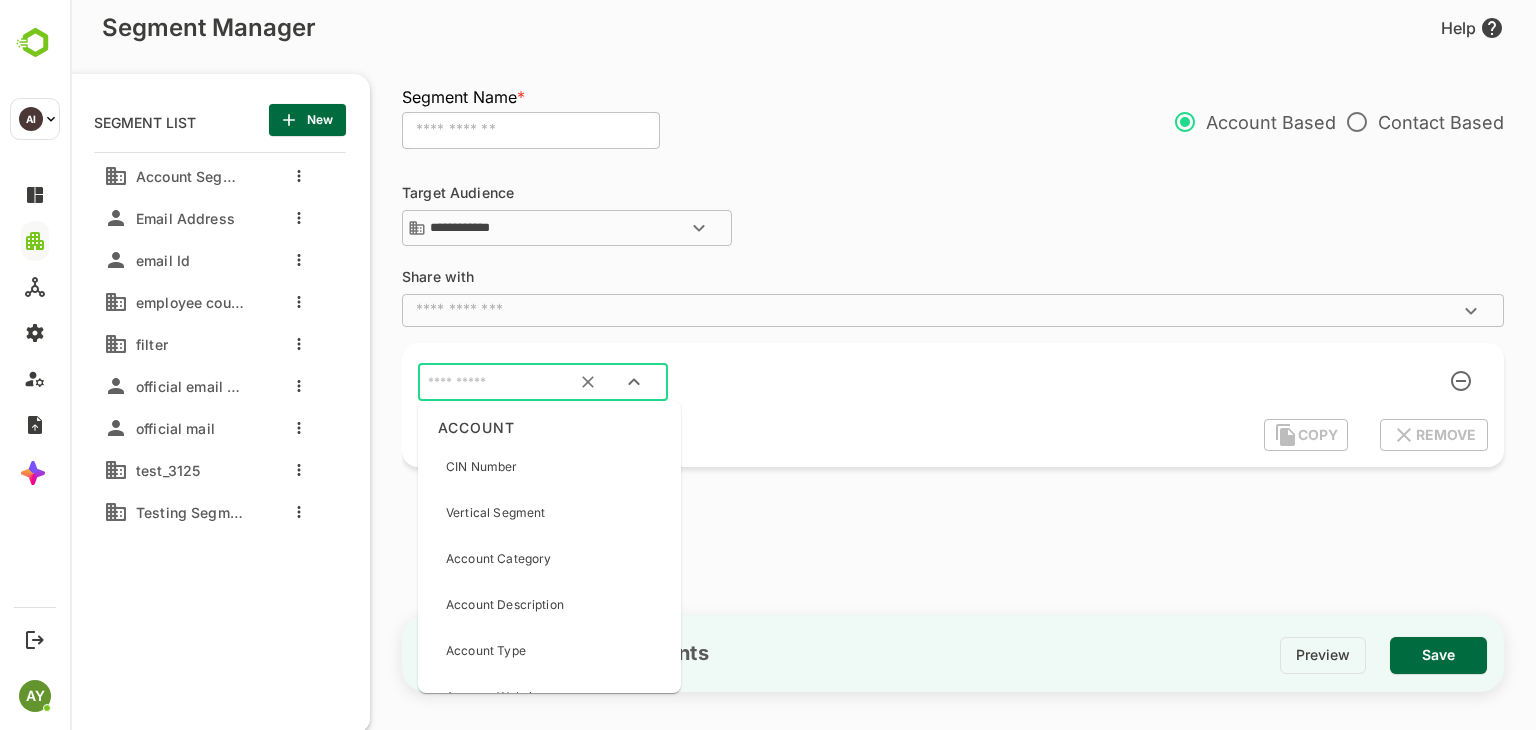 click at bounding box center (518, 383) 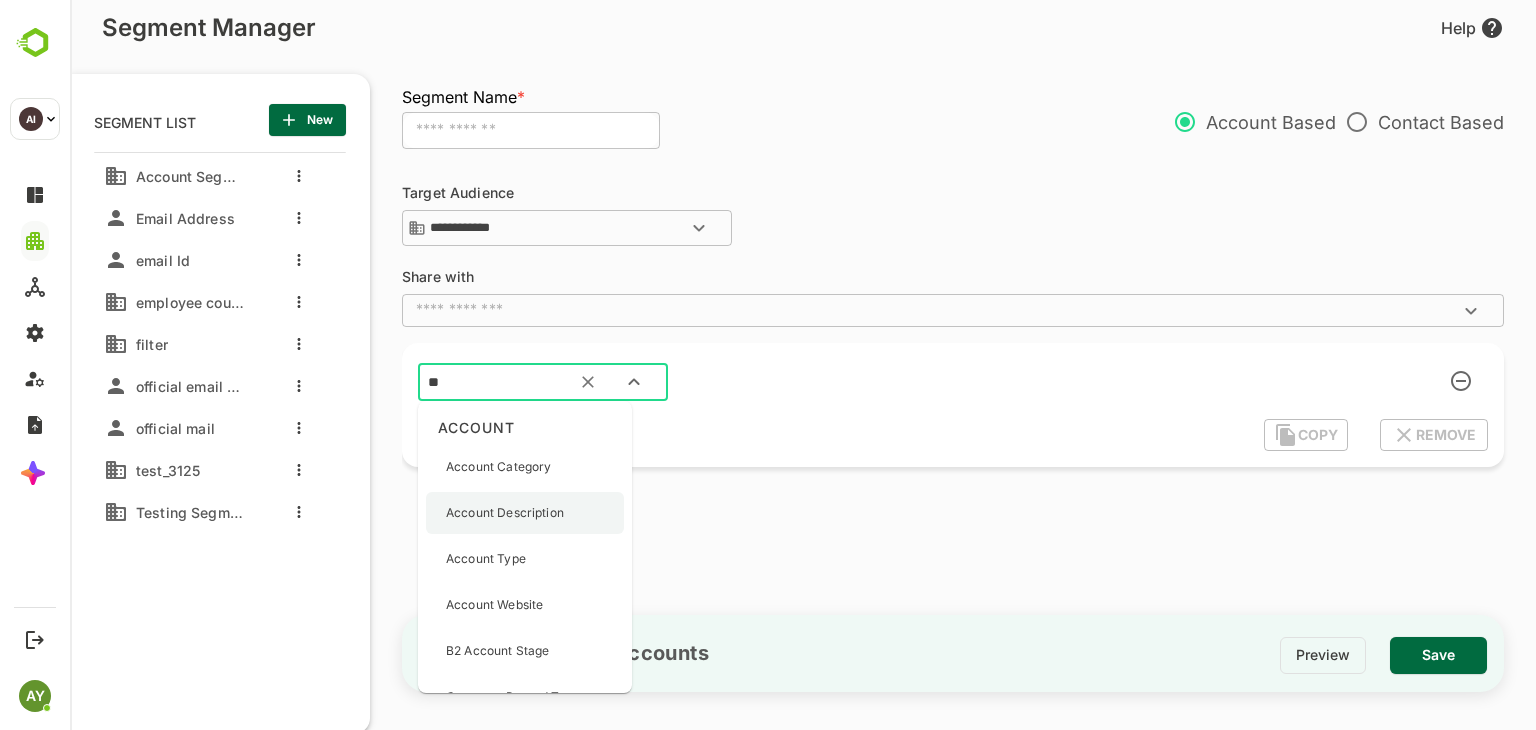 type on "*" 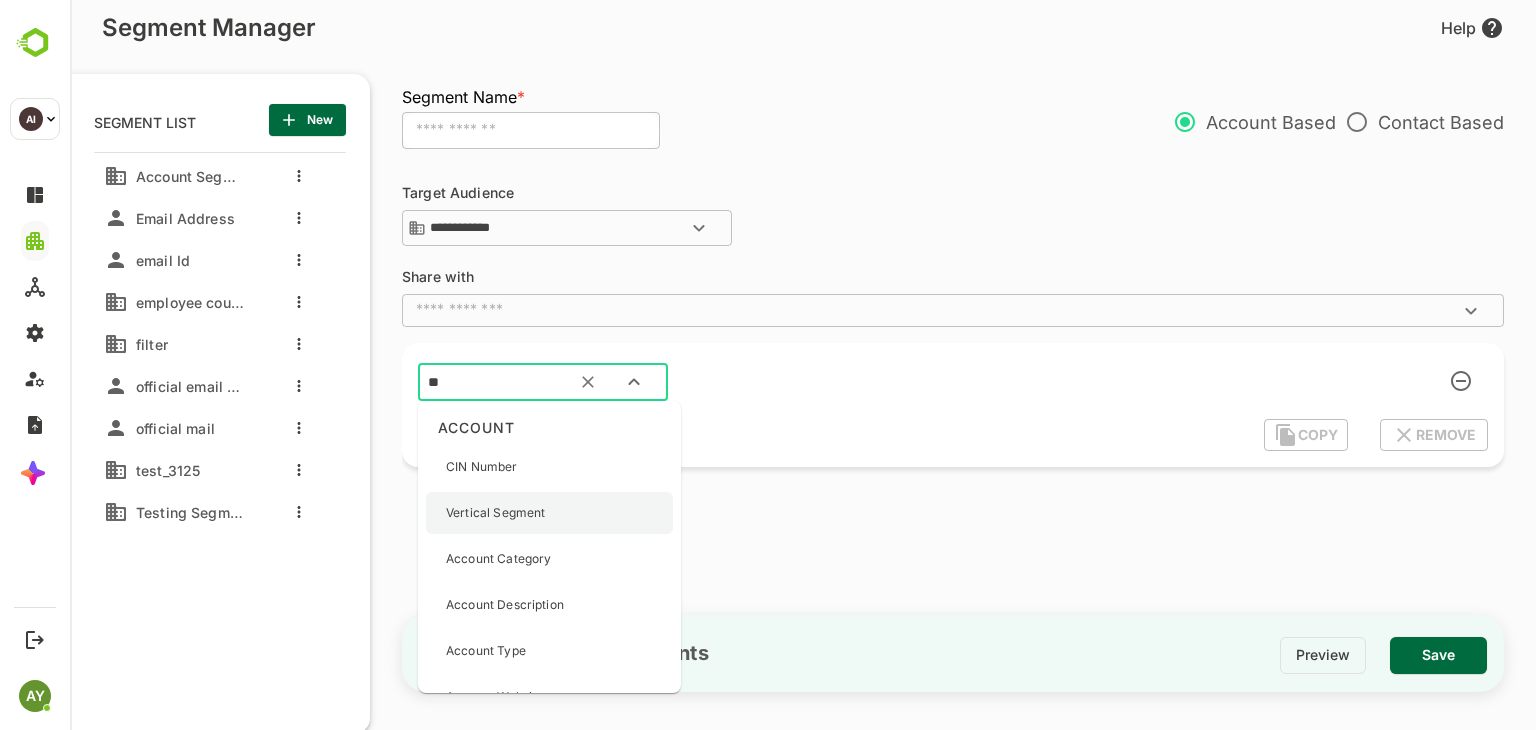 type on "***" 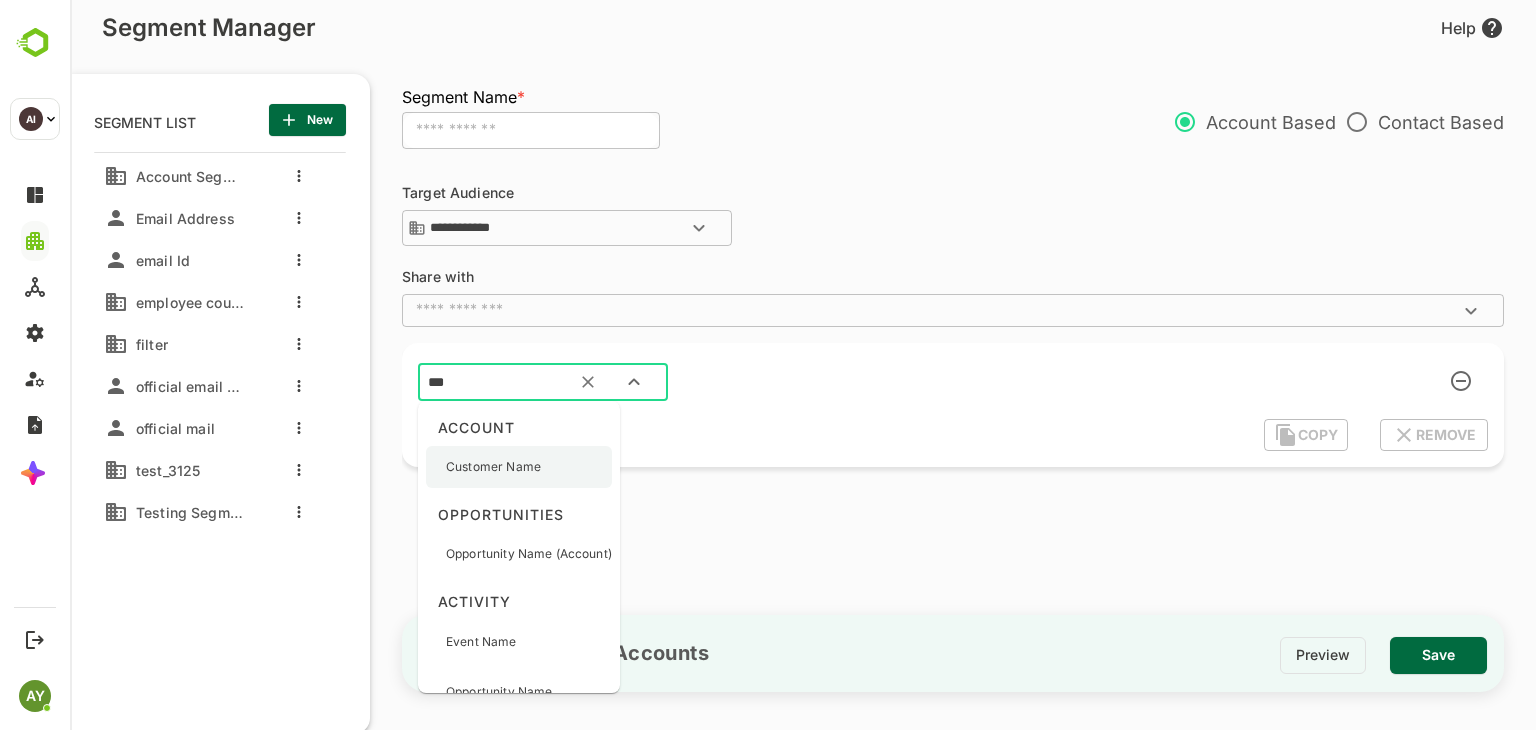 click on "Customer Name" at bounding box center (519, 467) 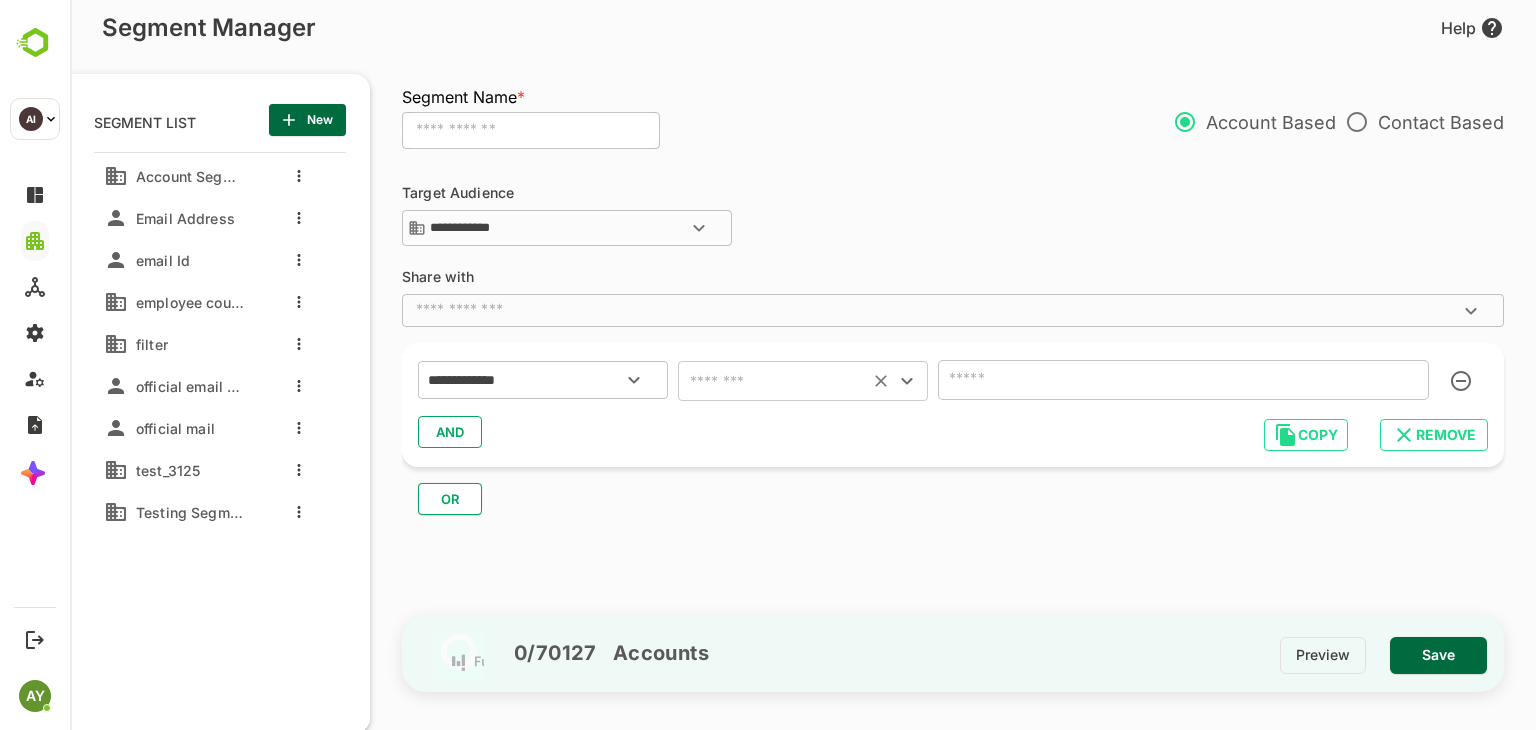 click on "​" at bounding box center [803, 381] 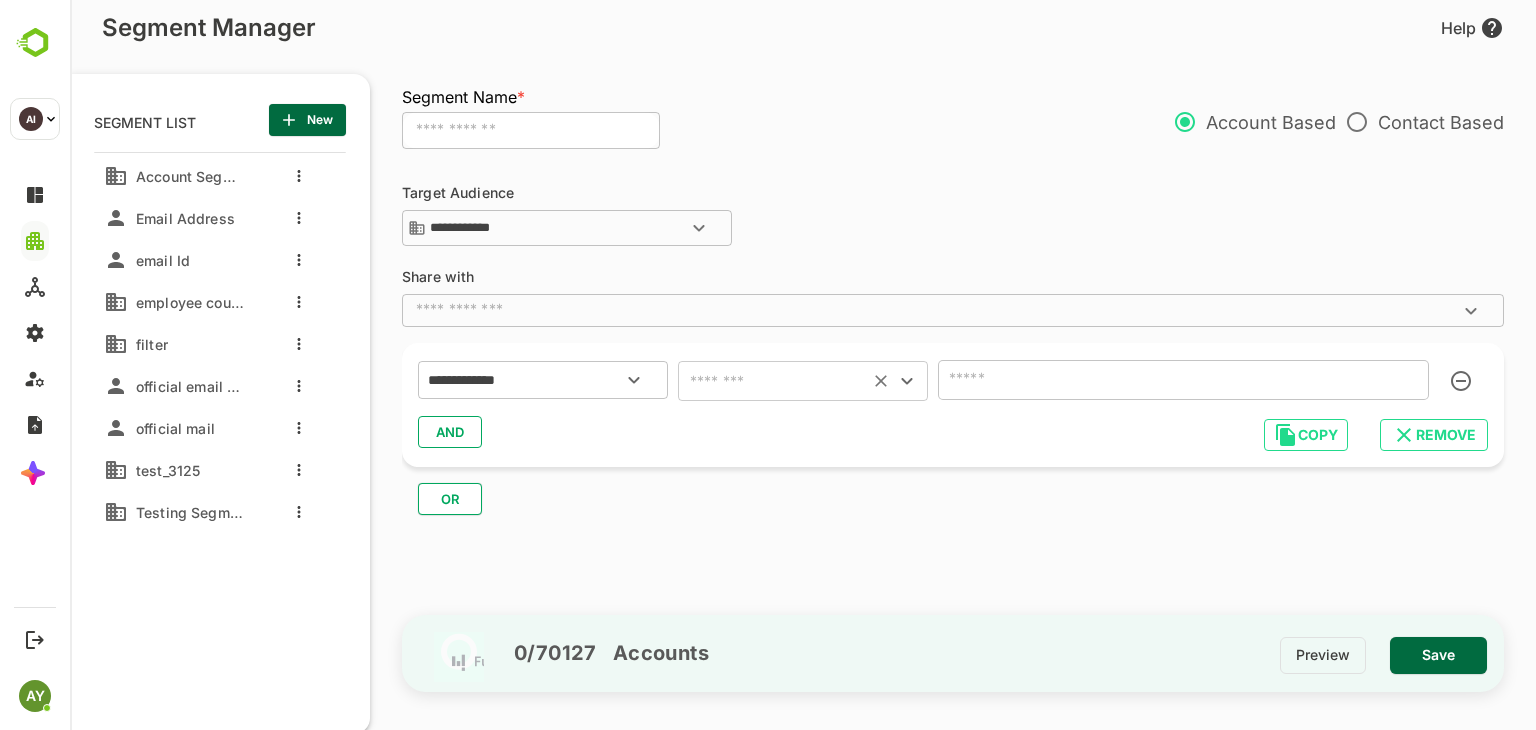 click at bounding box center [773, 381] 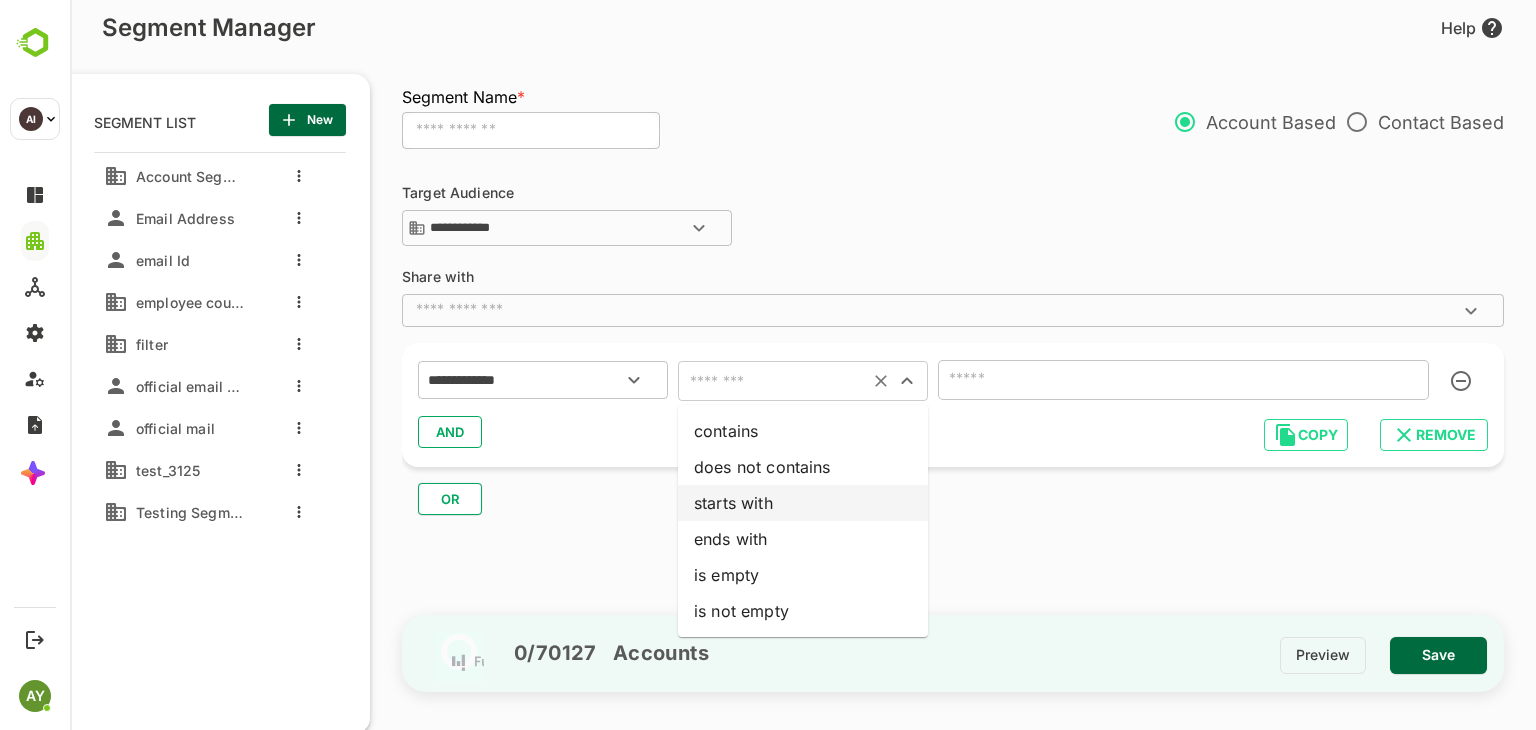 click on "starts with" at bounding box center (803, 503) 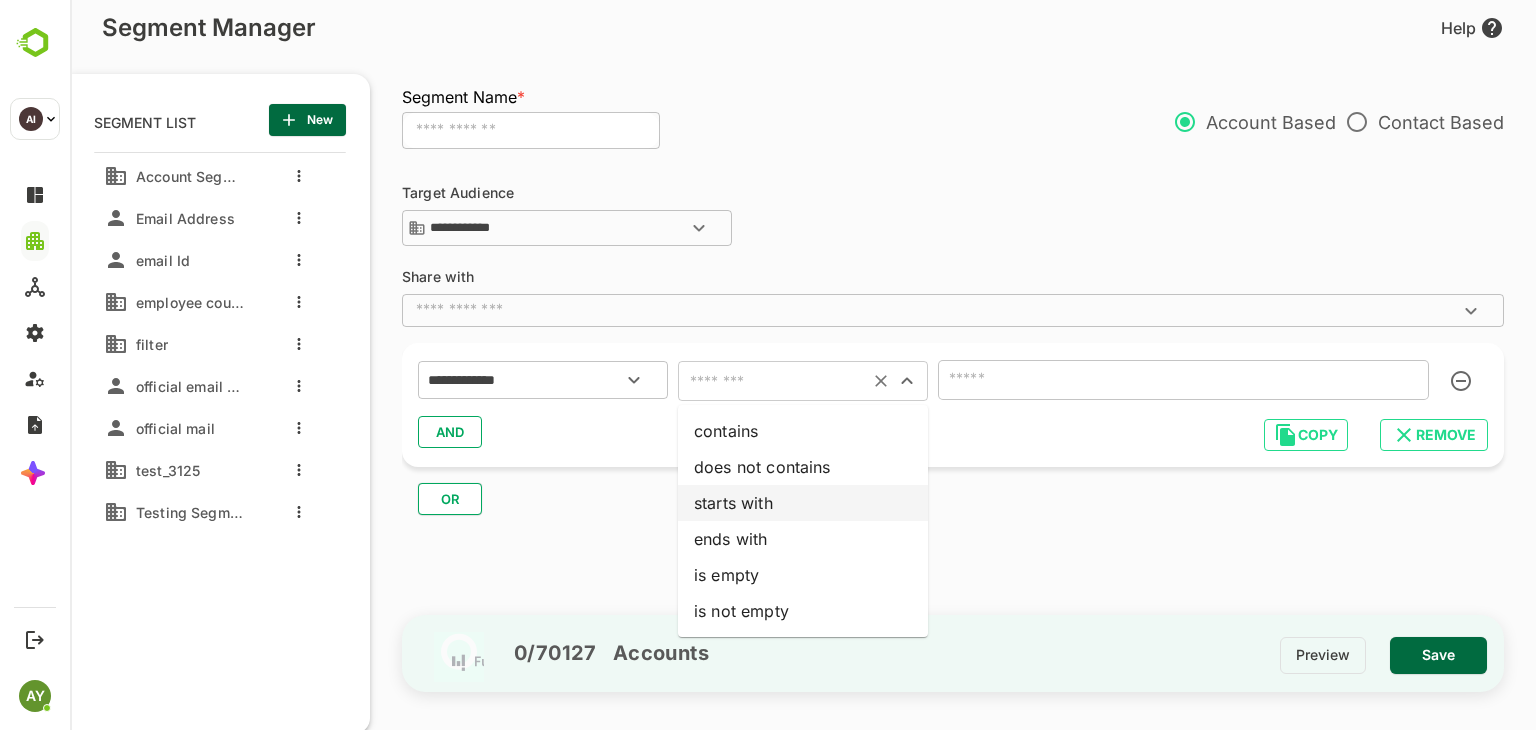 type on "**********" 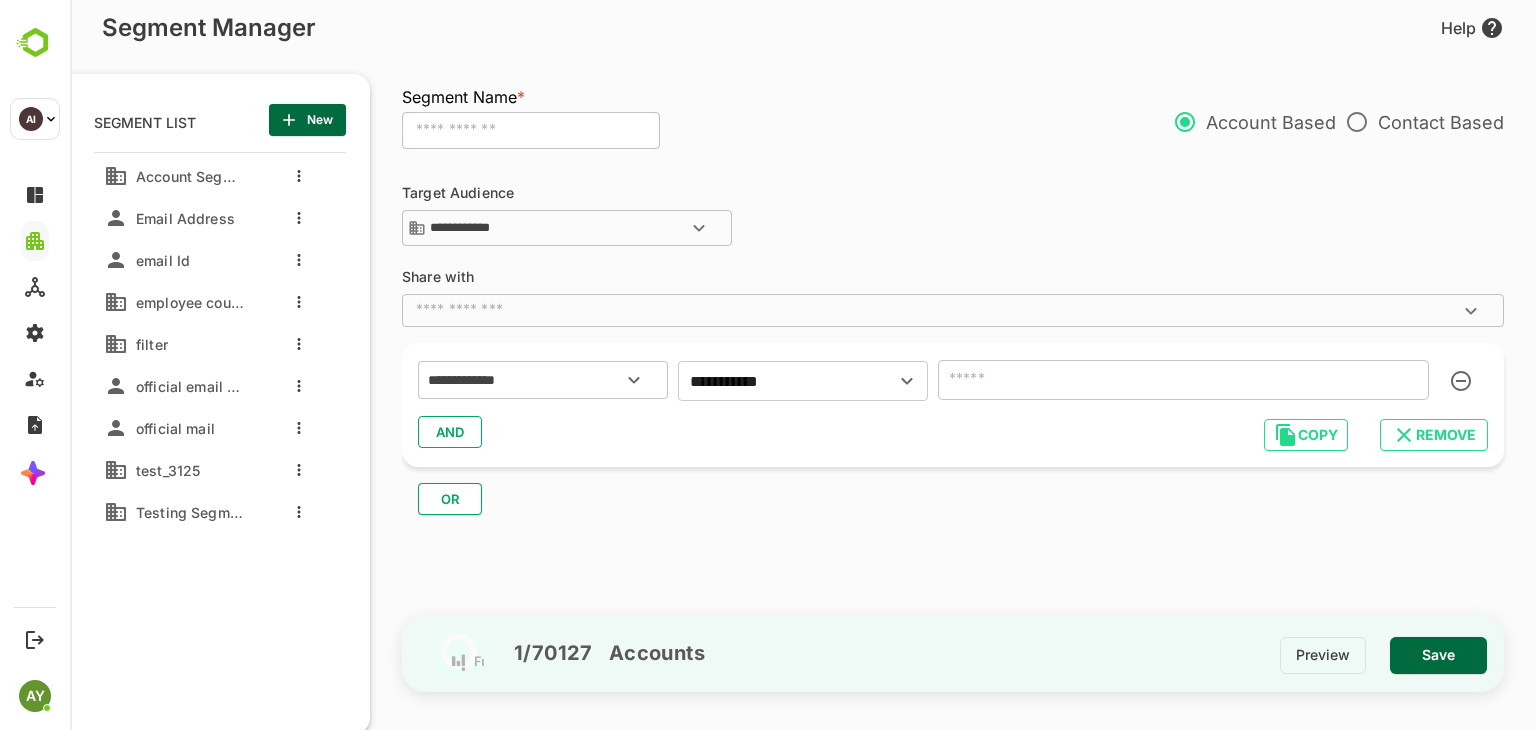 click at bounding box center [1183, 380] 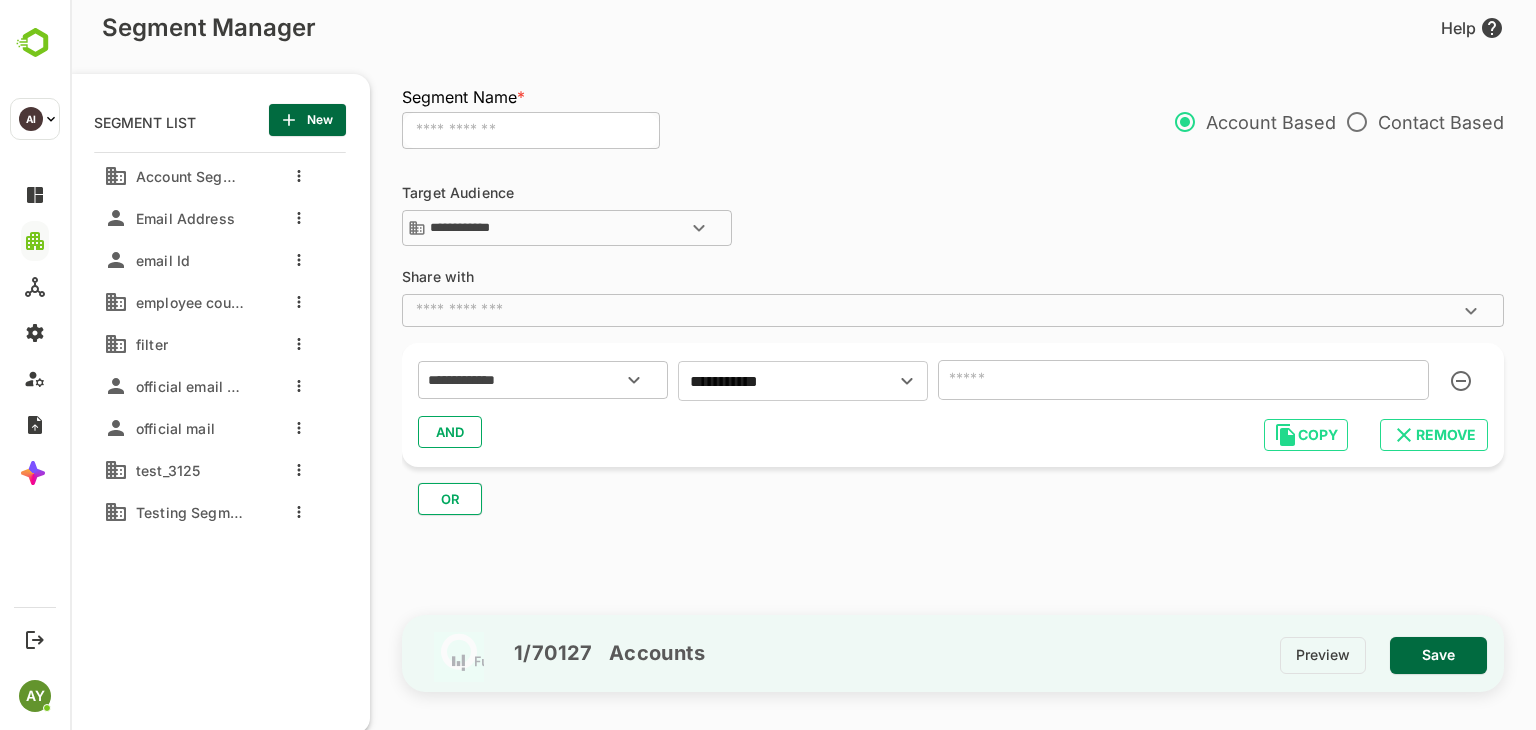 type on "*" 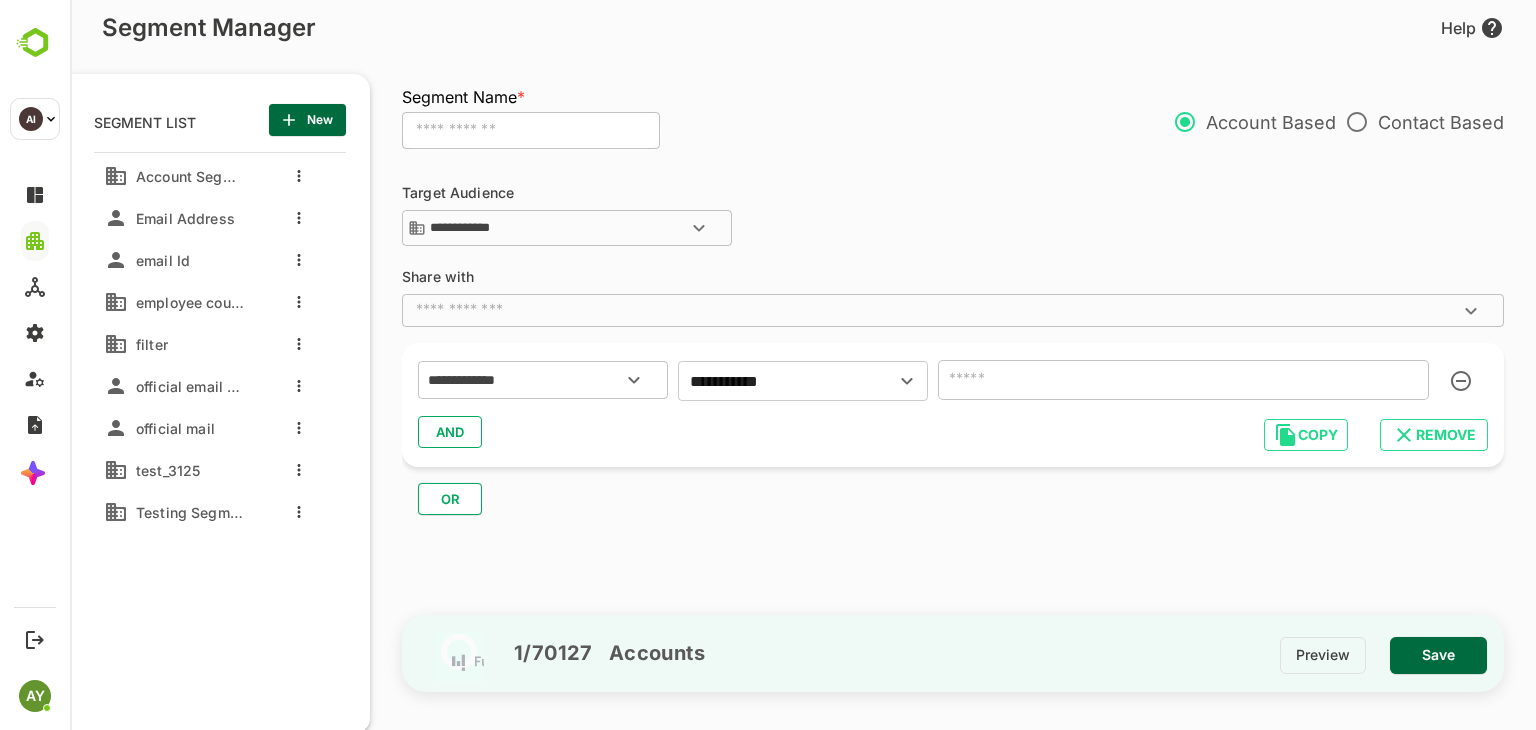 type on "*" 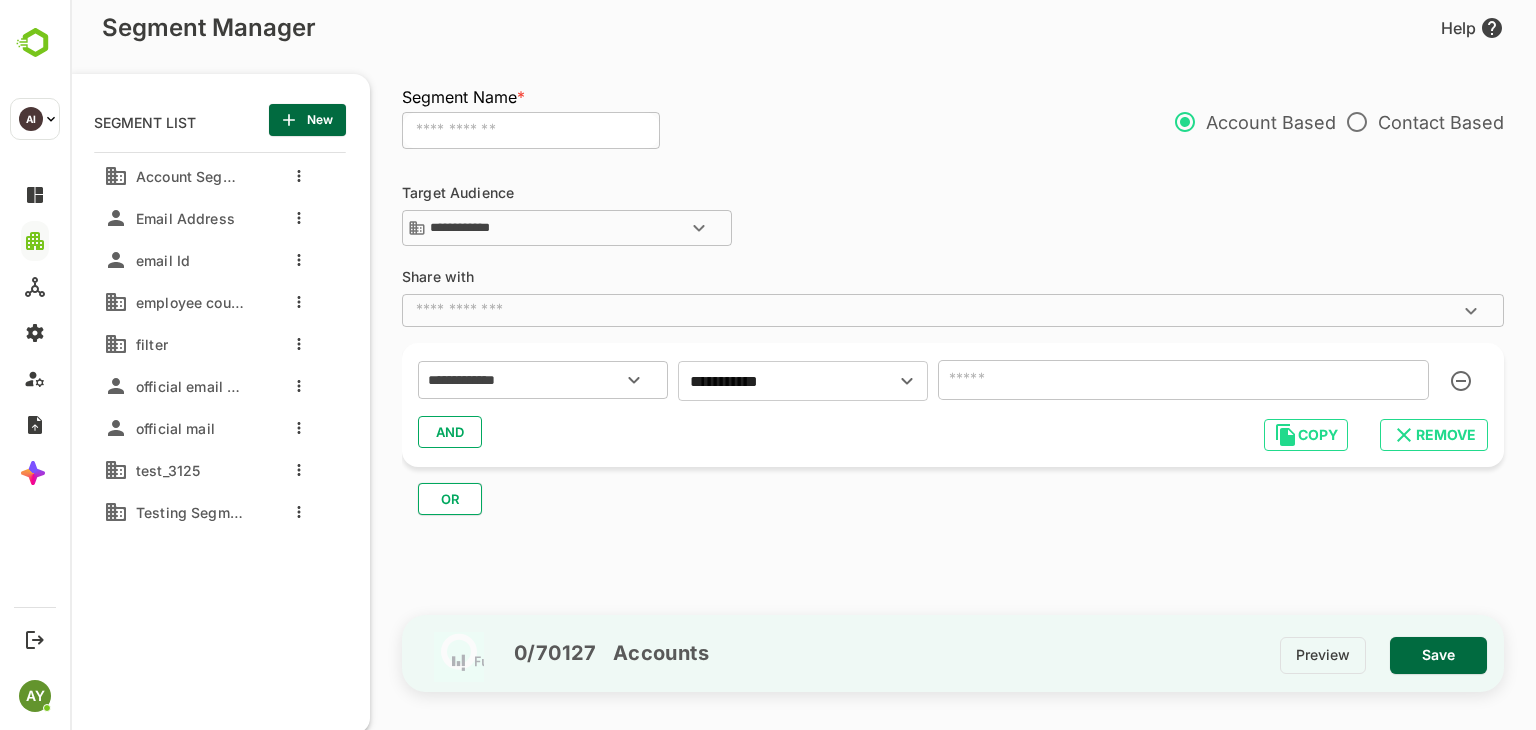 type on "*" 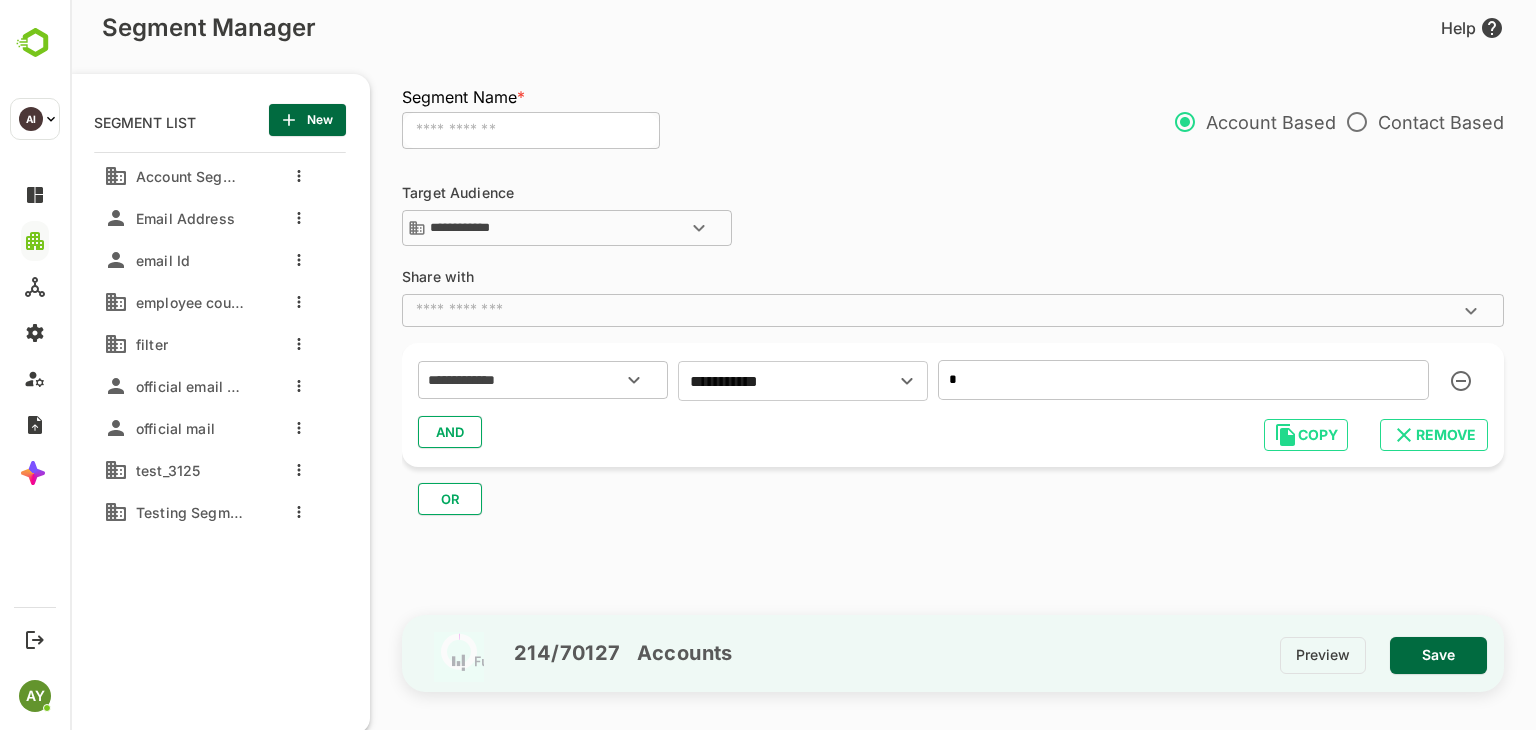 type on "*" 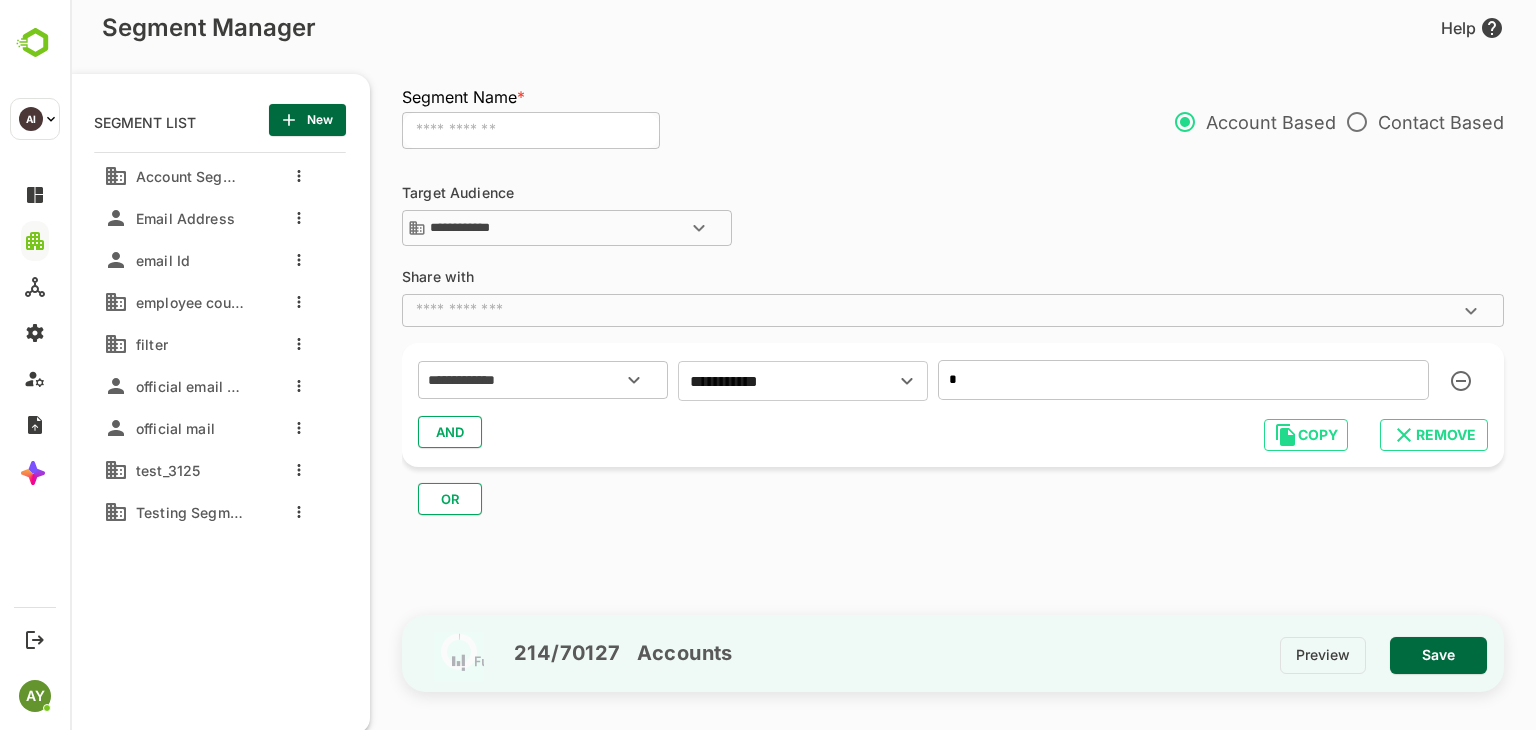 click on "**********" at bounding box center [963, 387] 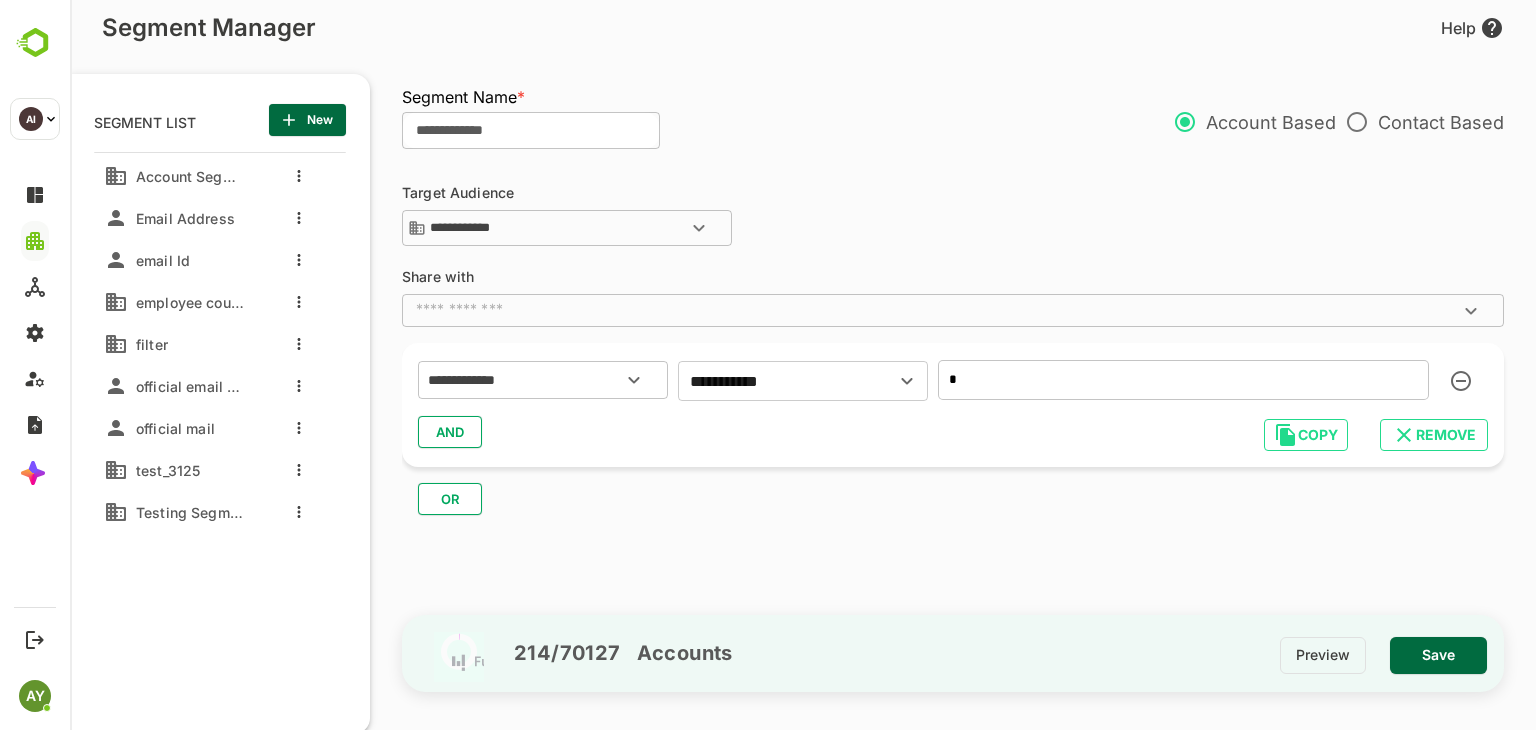 click on "**********" at bounding box center (531, 131) 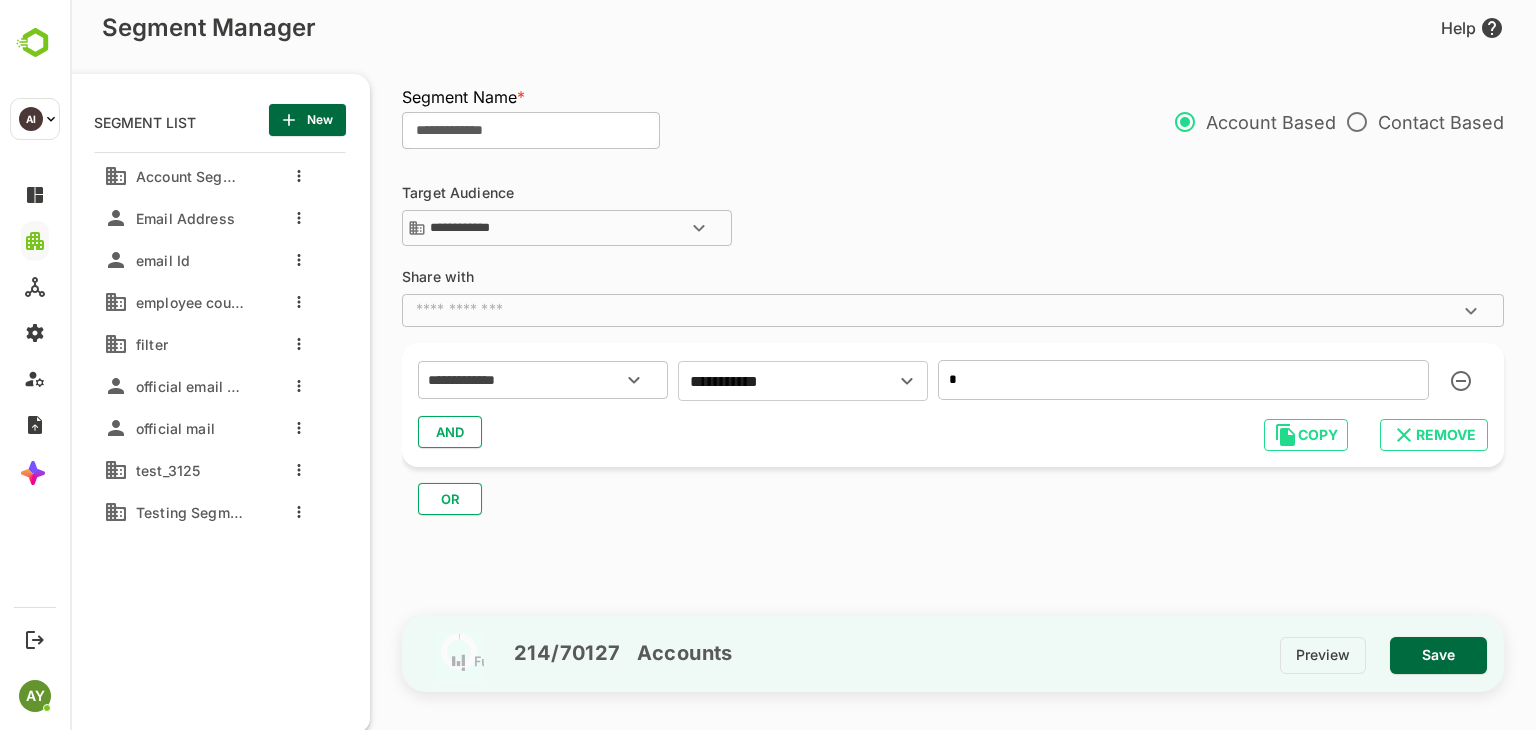 click on "**********" 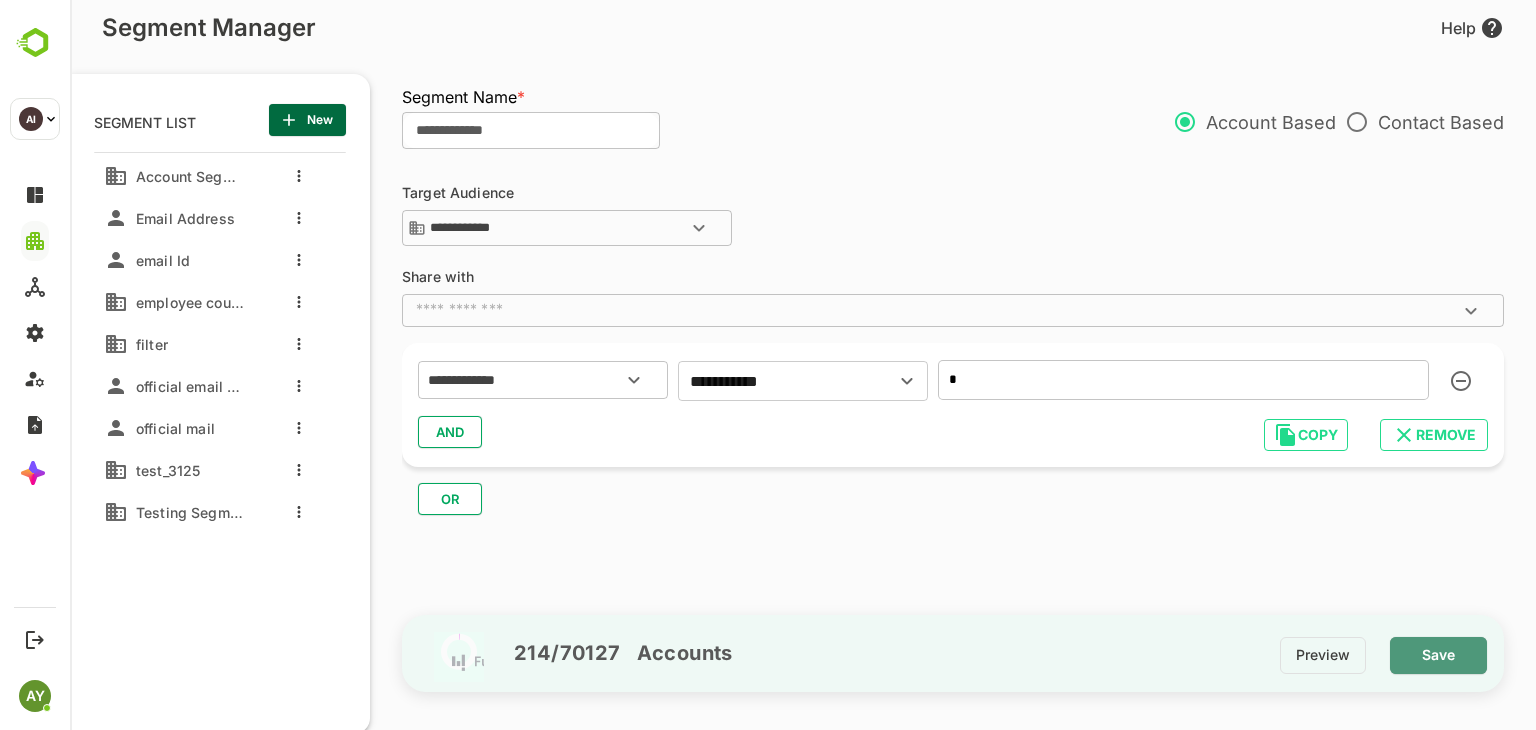 click on "Save" at bounding box center [1438, 655] 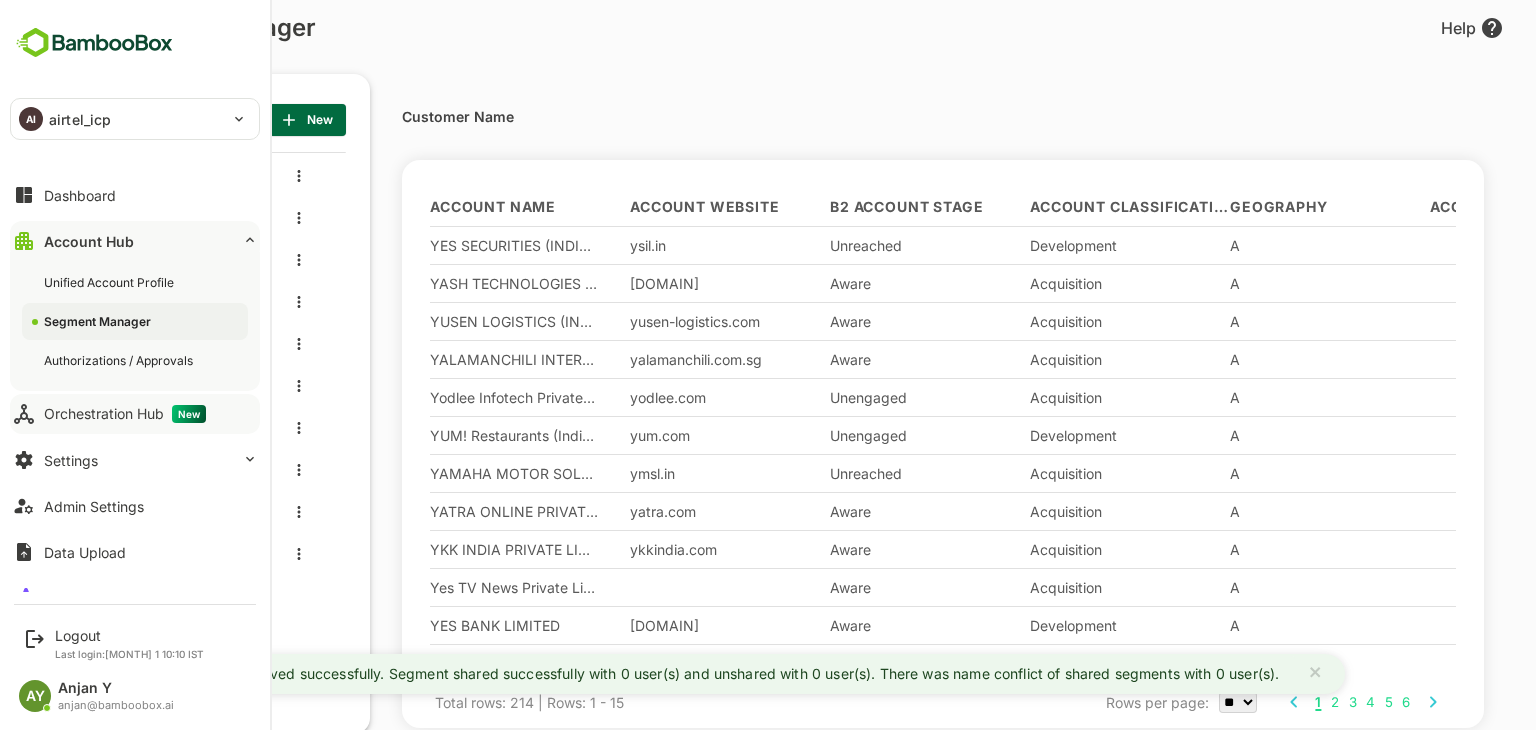 click on "Orchestration Hub New" at bounding box center [135, 414] 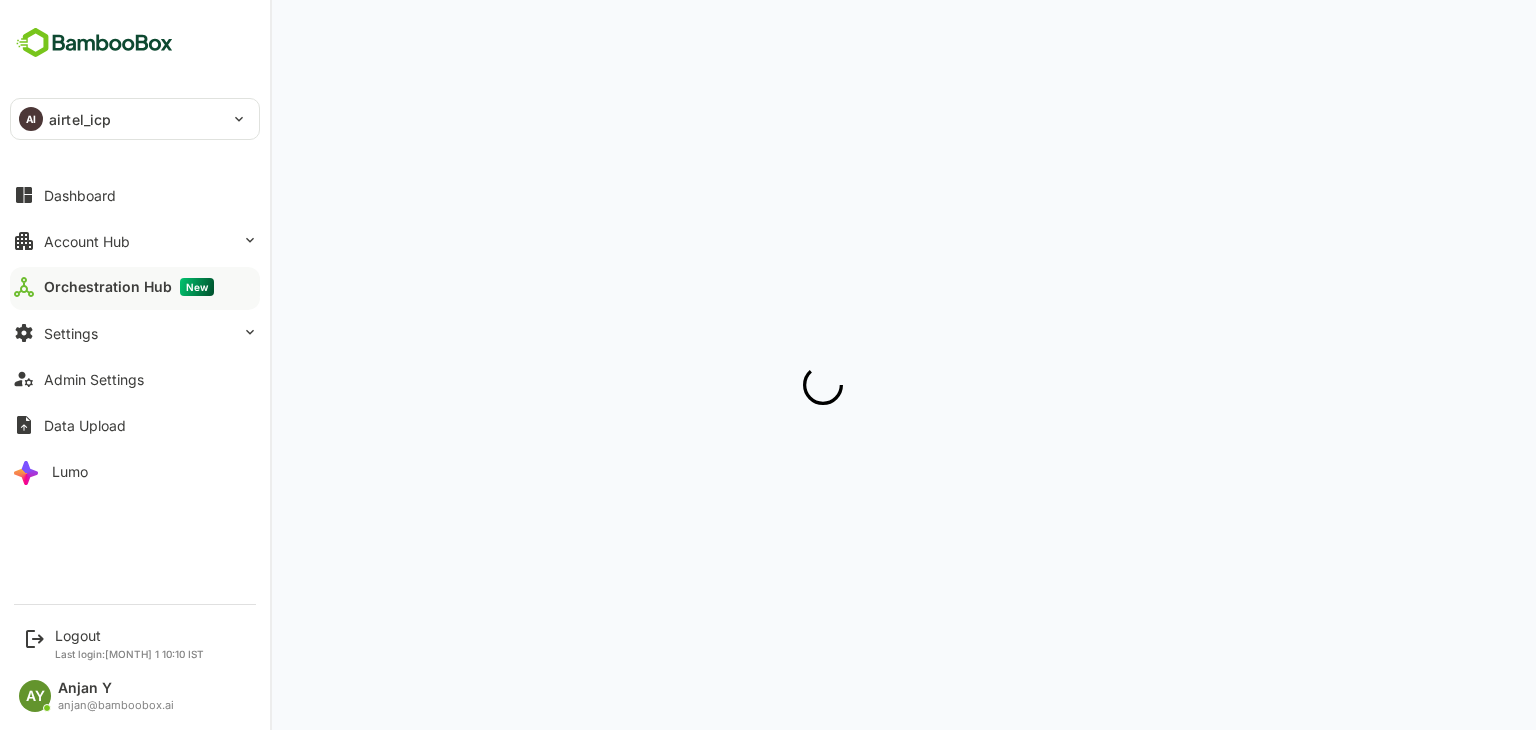 scroll, scrollTop: 0, scrollLeft: 0, axis: both 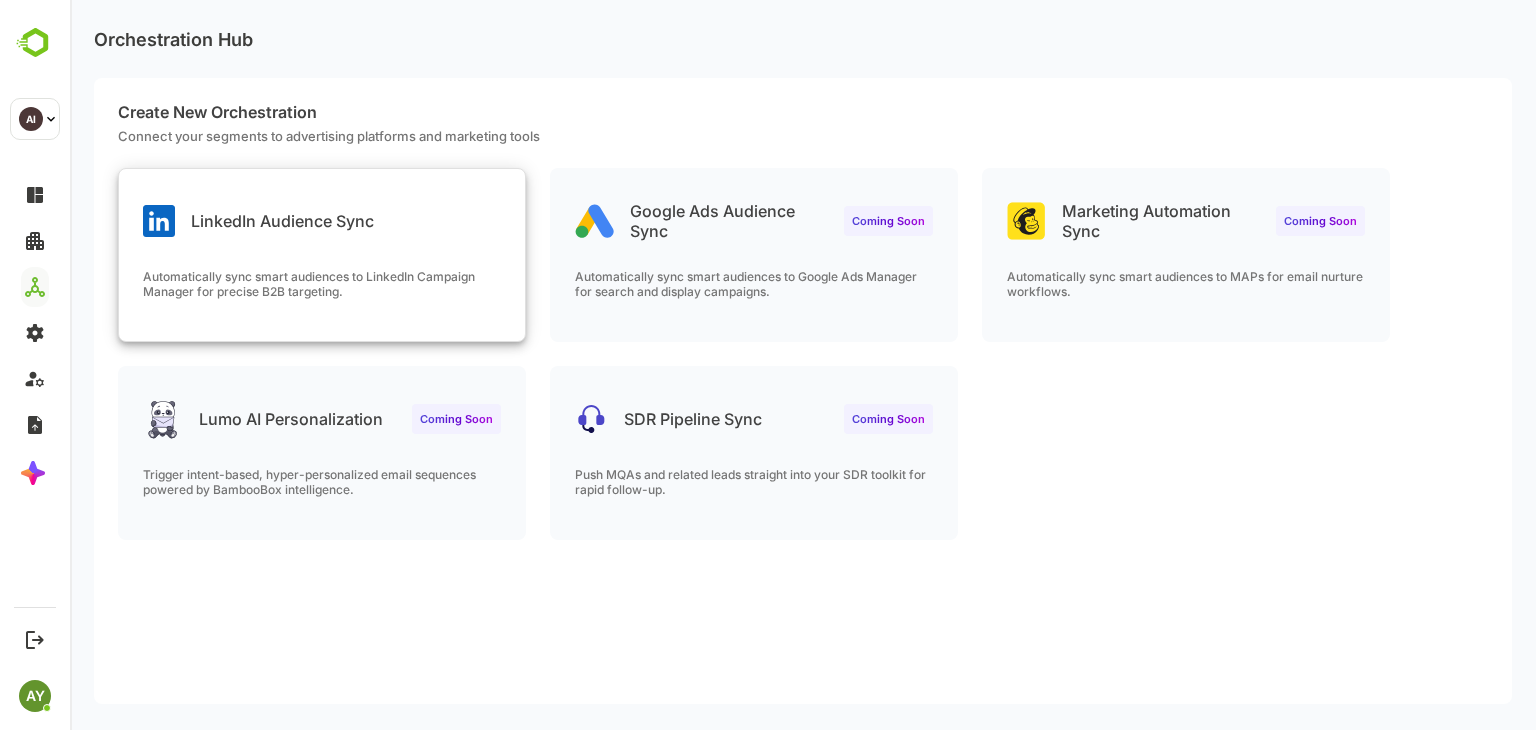 click on "LinkedIn Audience Sync Automatically sync smart audiences to LinkedIn Campaign Manager for precise B2B targeting." at bounding box center [322, 255] 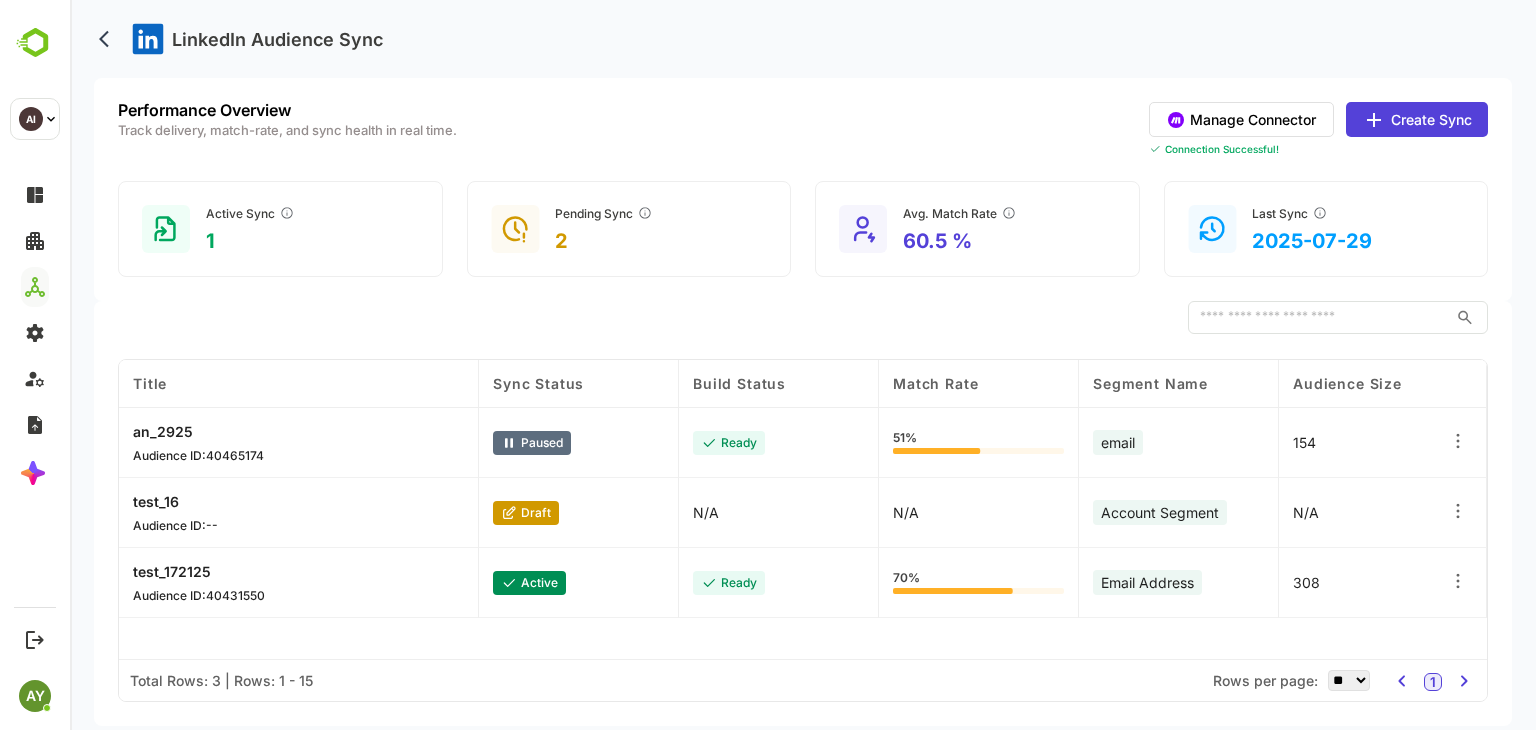 click on "Create Sync" at bounding box center [1417, 119] 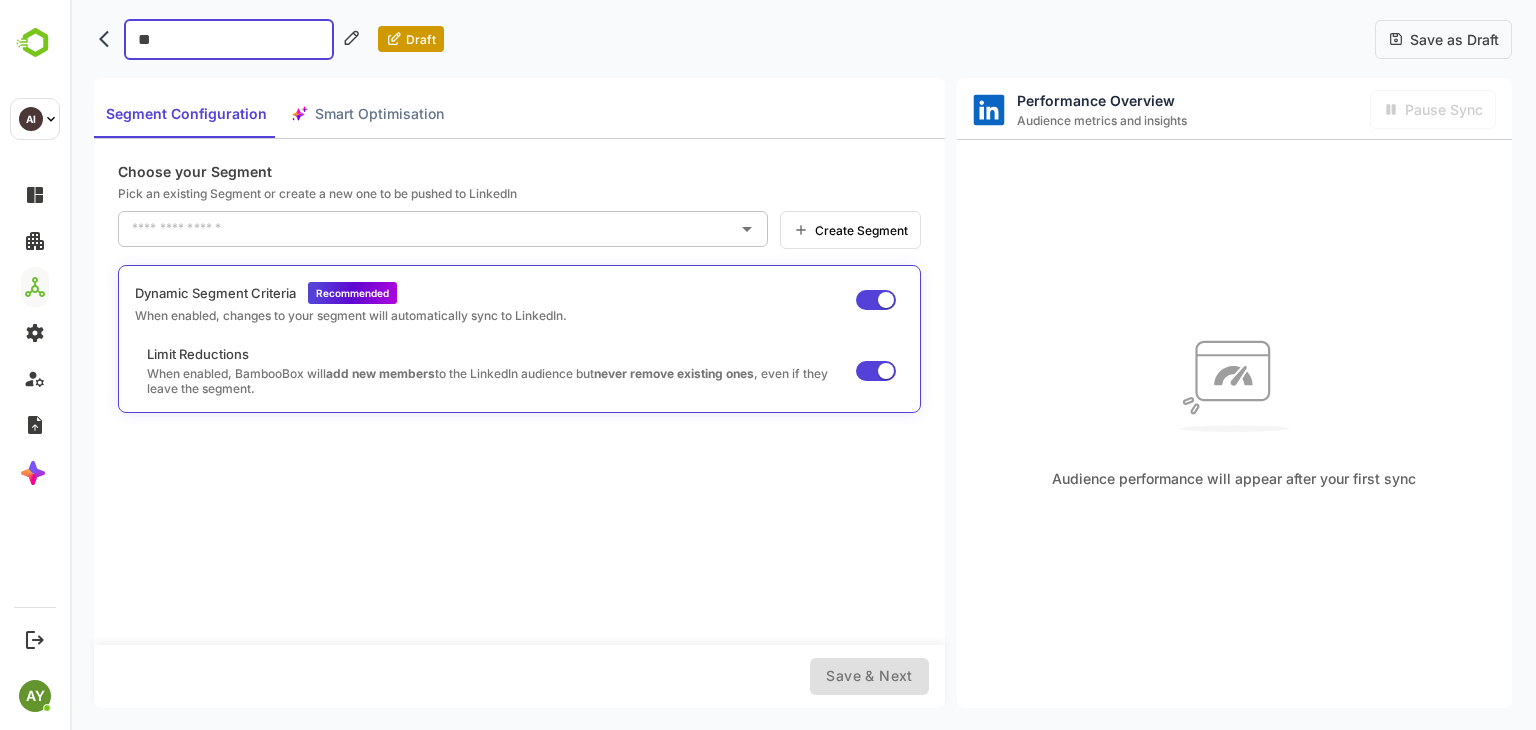 type on "*" 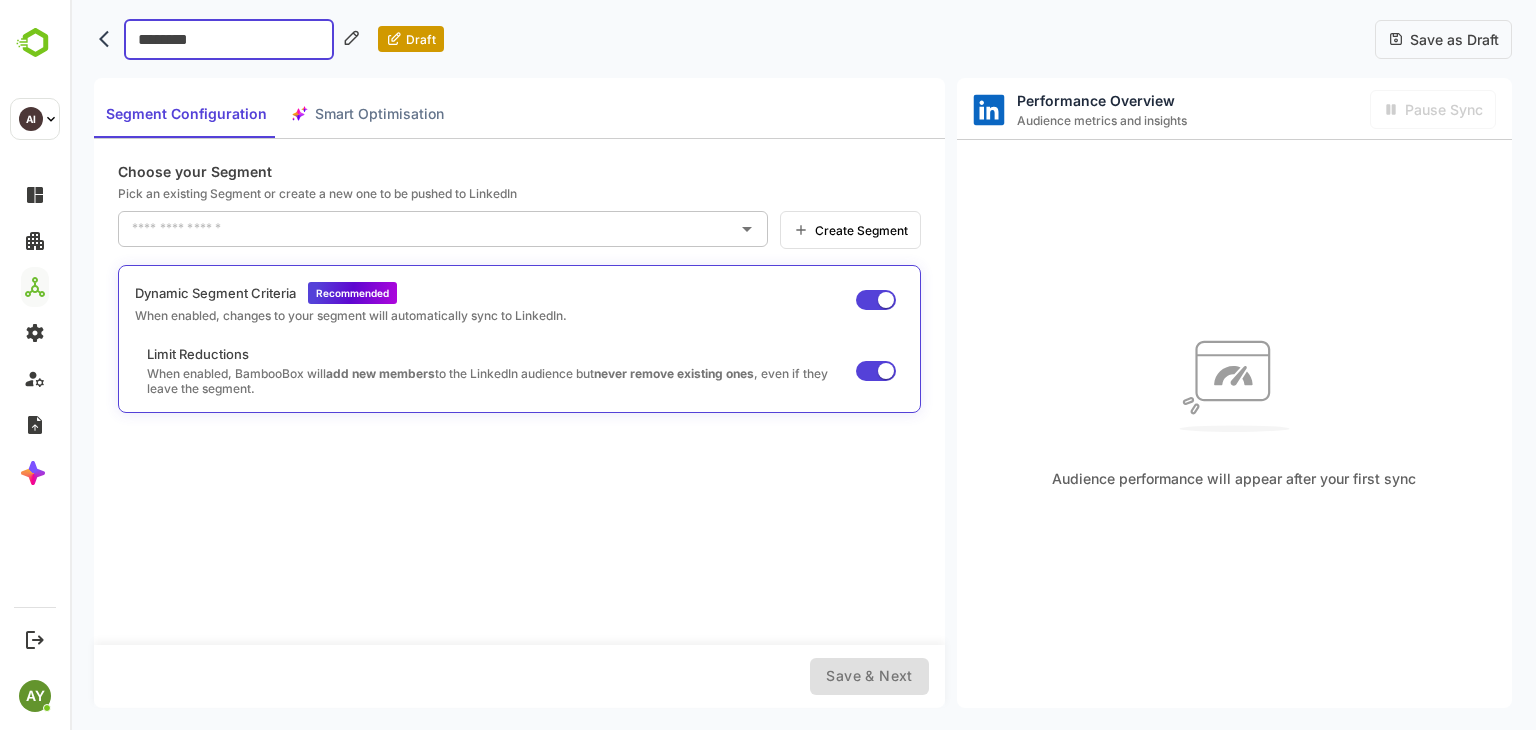 type on "*********" 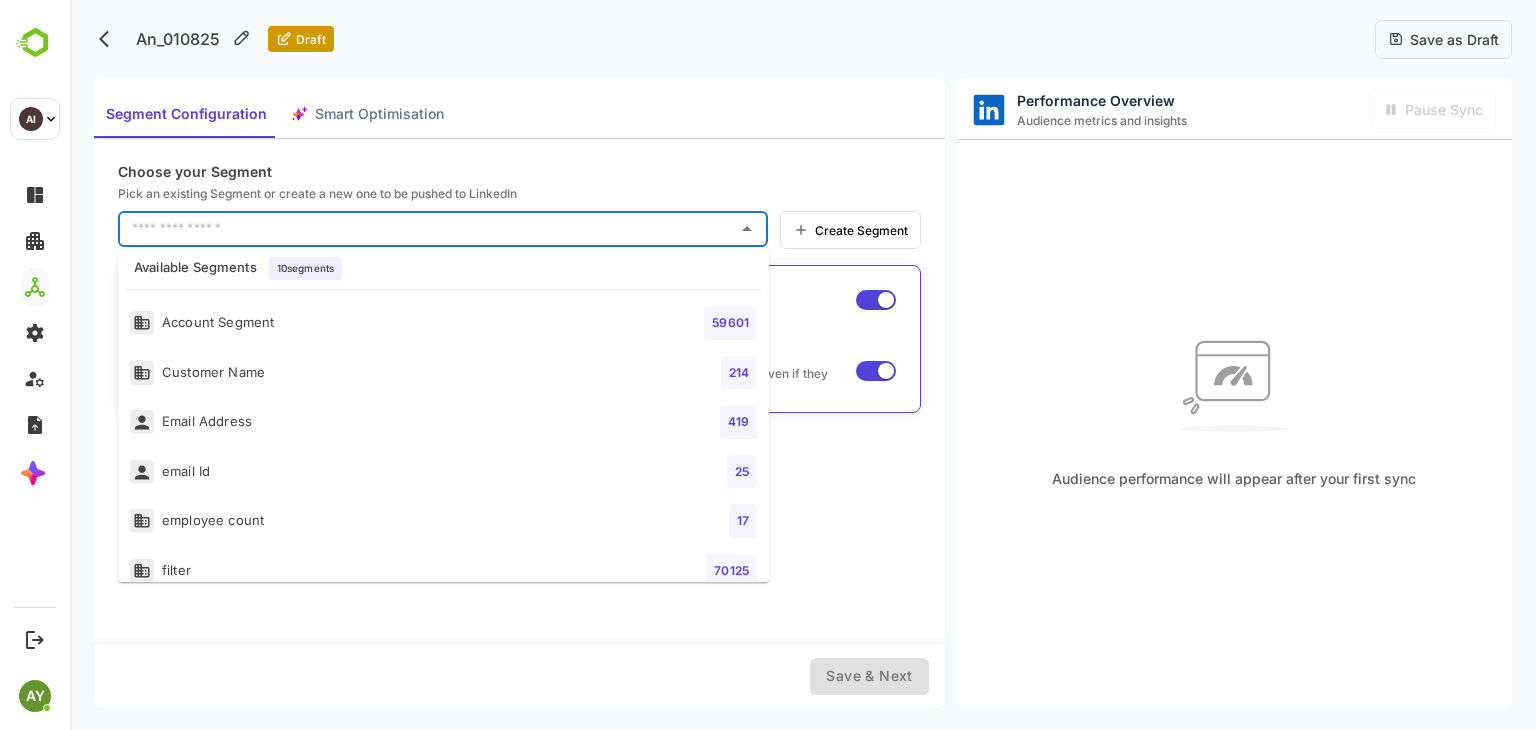 click at bounding box center [428, 229] 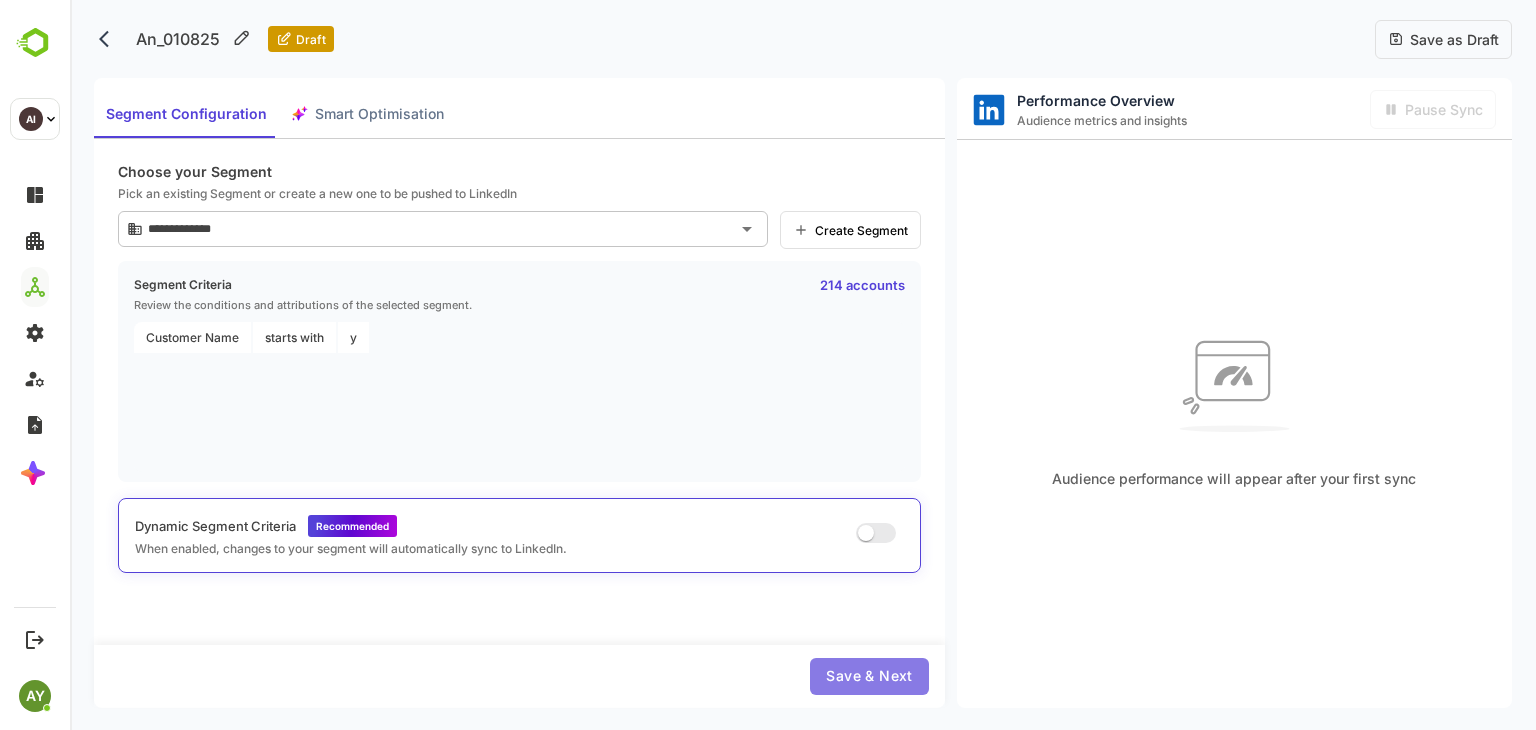 click on "Save & Next" at bounding box center [869, 676] 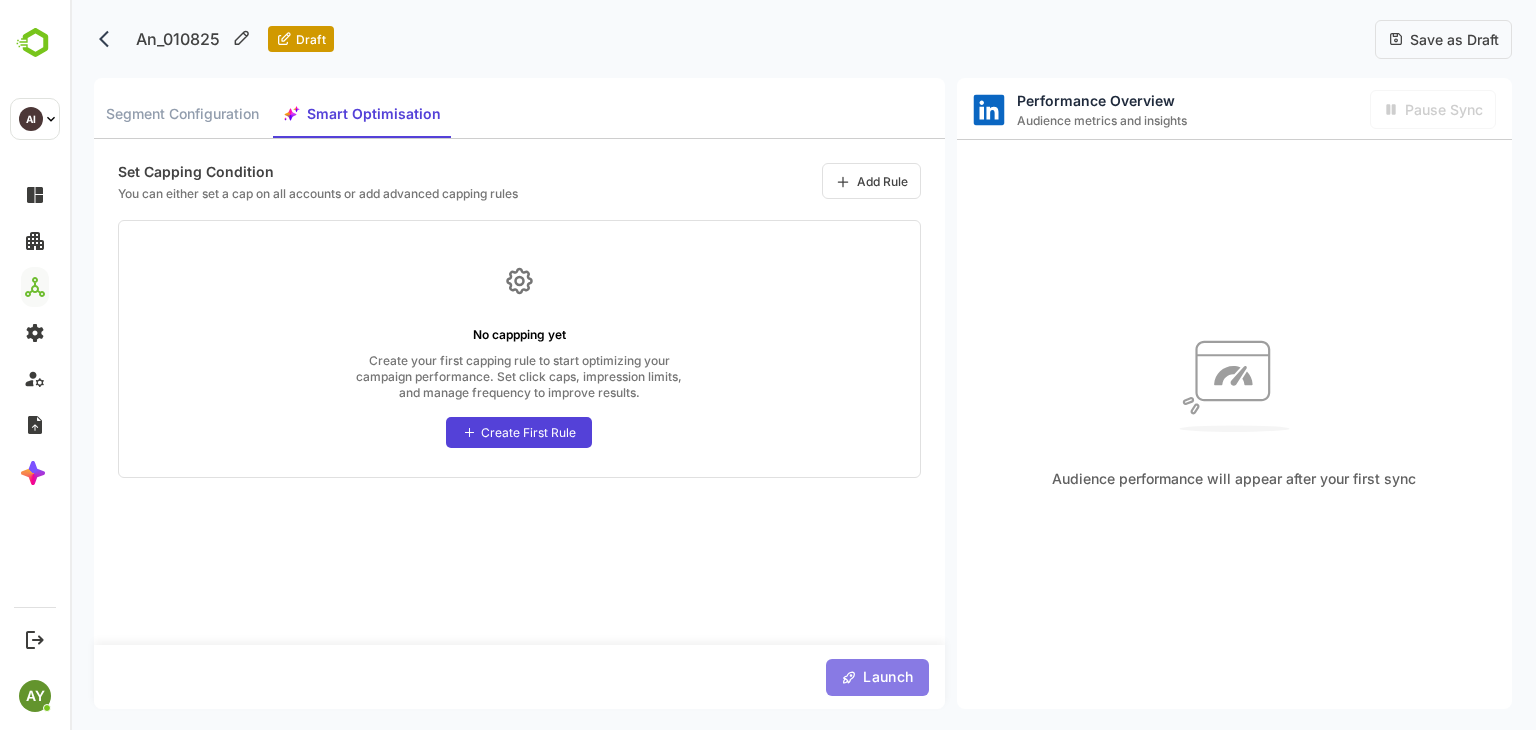 click on "Launch" at bounding box center [885, 677] 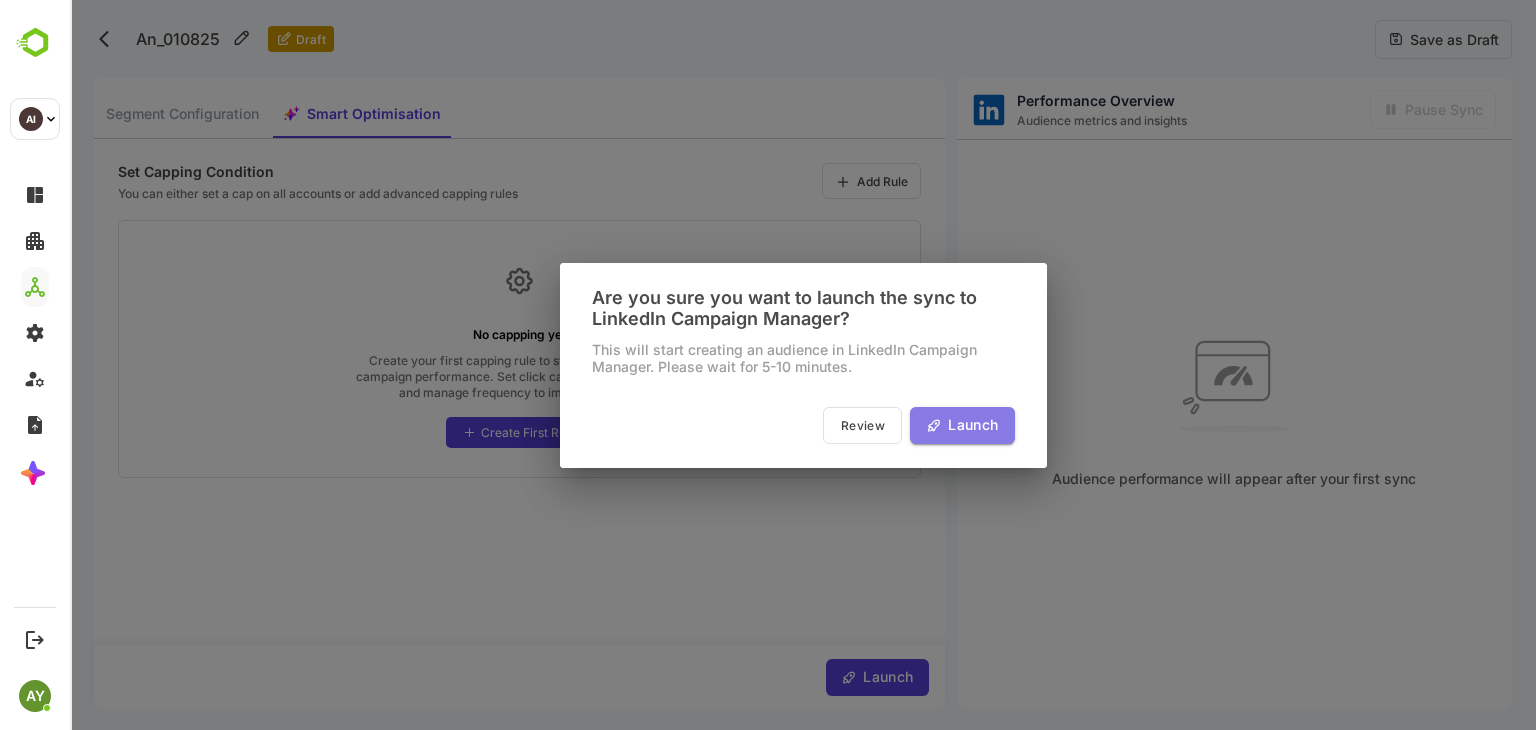 click on "Launch" at bounding box center (970, 425) 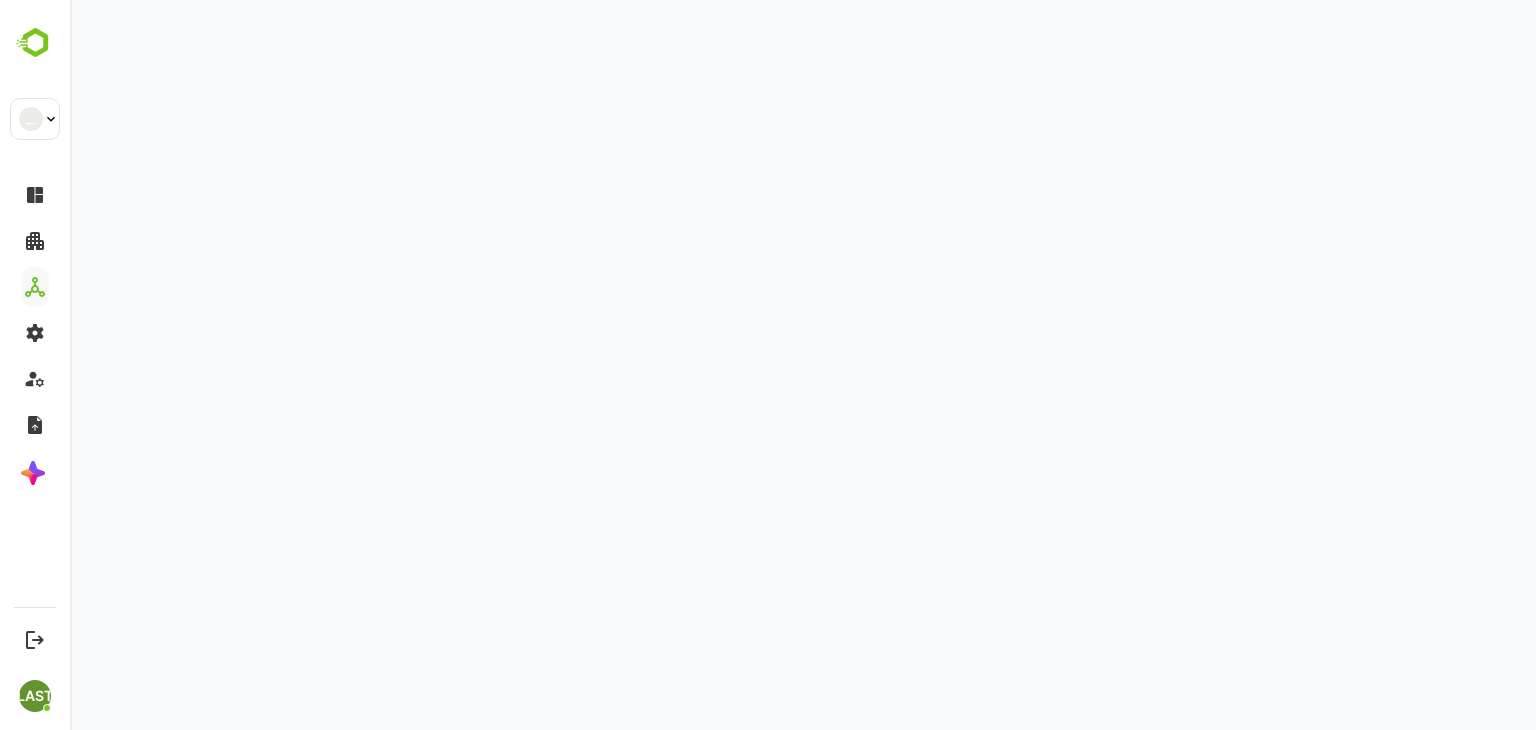 scroll, scrollTop: 0, scrollLeft: 0, axis: both 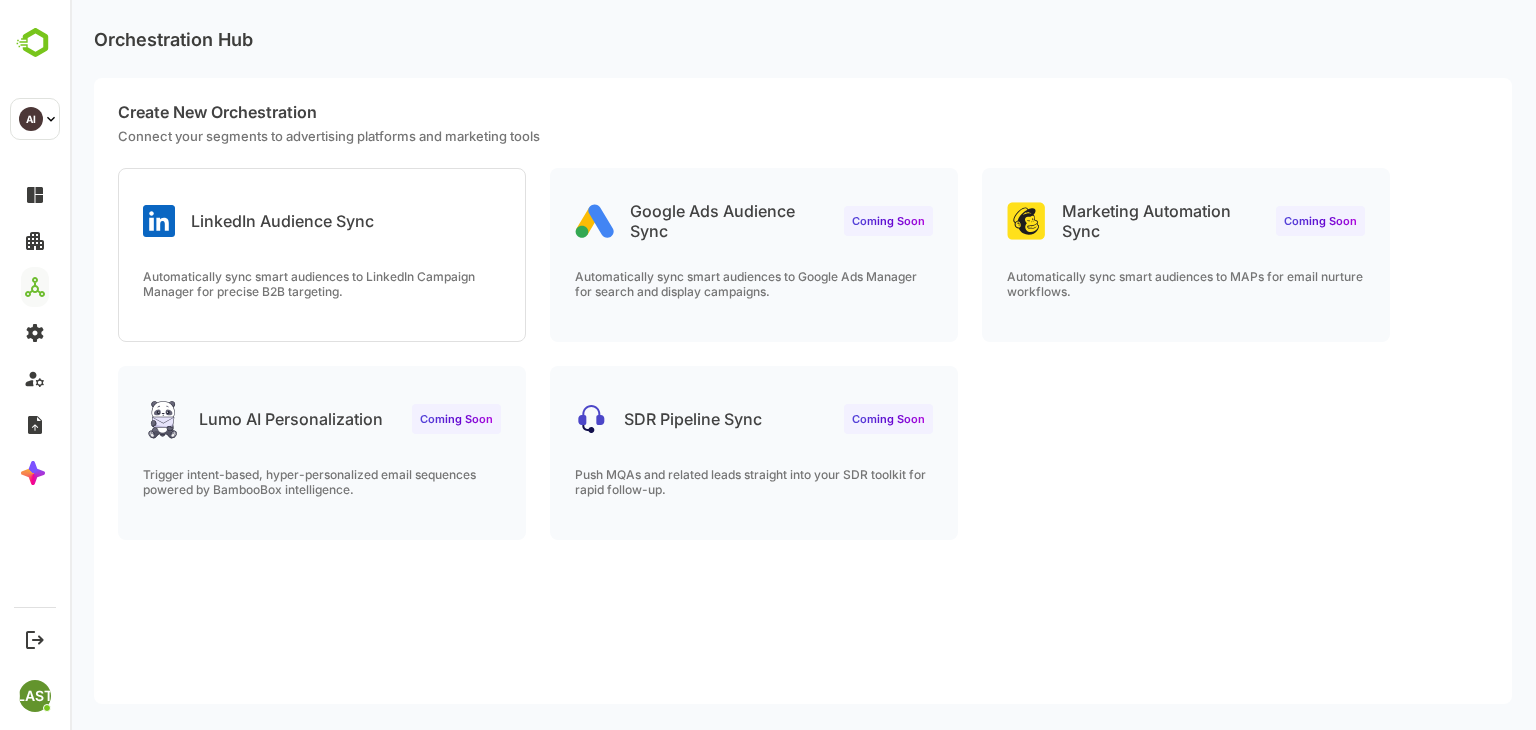 click on "LinkedIn Audience Sync Automatically sync smart audiences to LinkedIn Campaign Manager for precise B2B targeting." at bounding box center [322, 255] 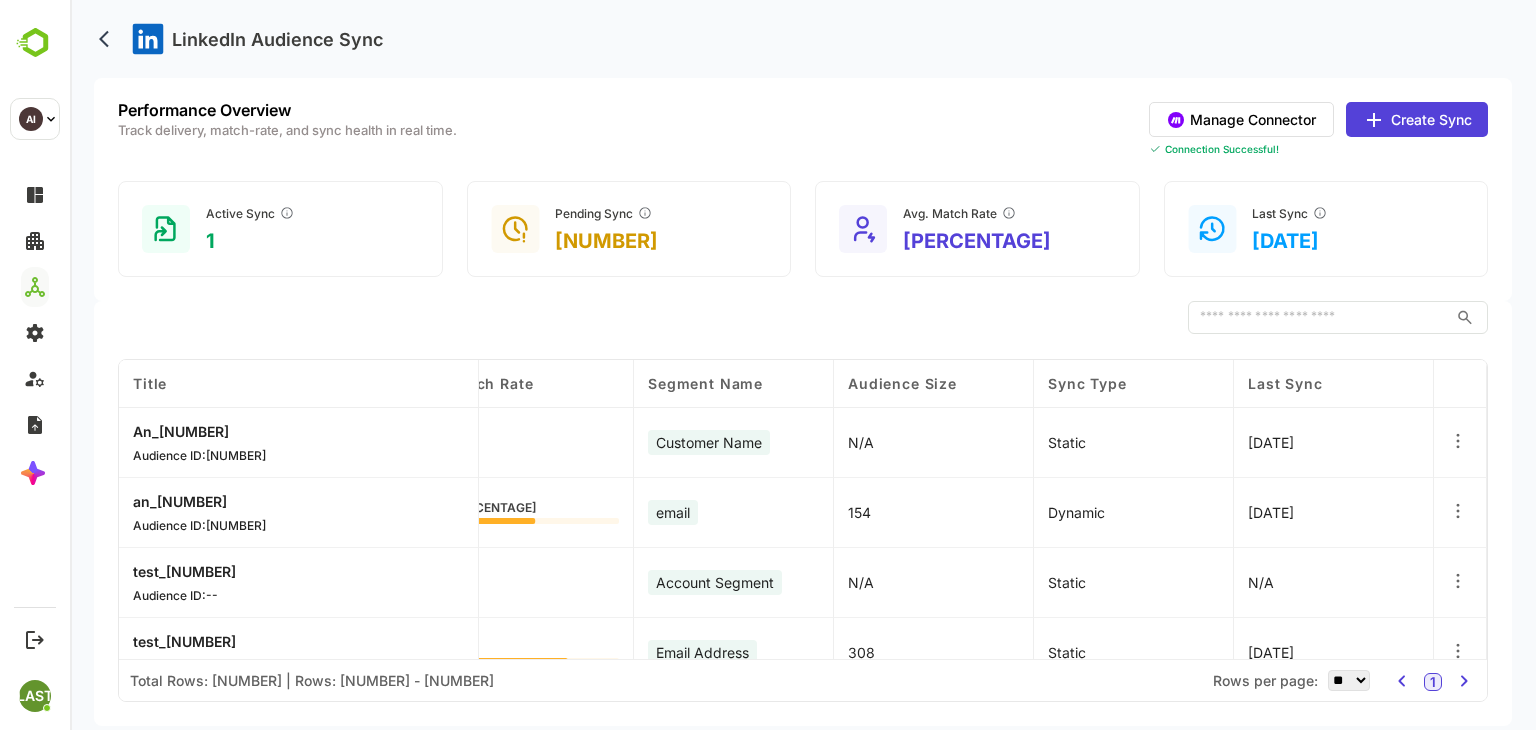 scroll, scrollTop: 0, scrollLeft: 0, axis: both 